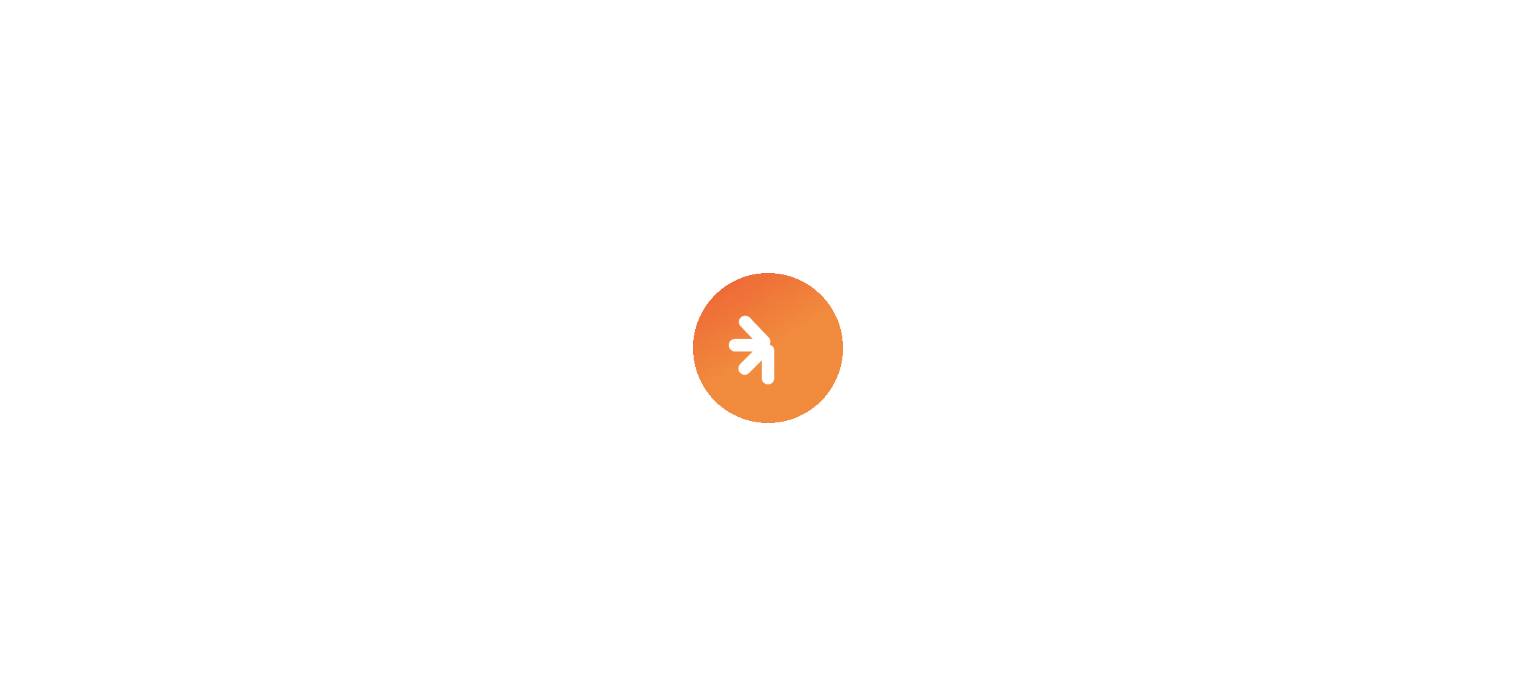 scroll, scrollTop: 0, scrollLeft: 0, axis: both 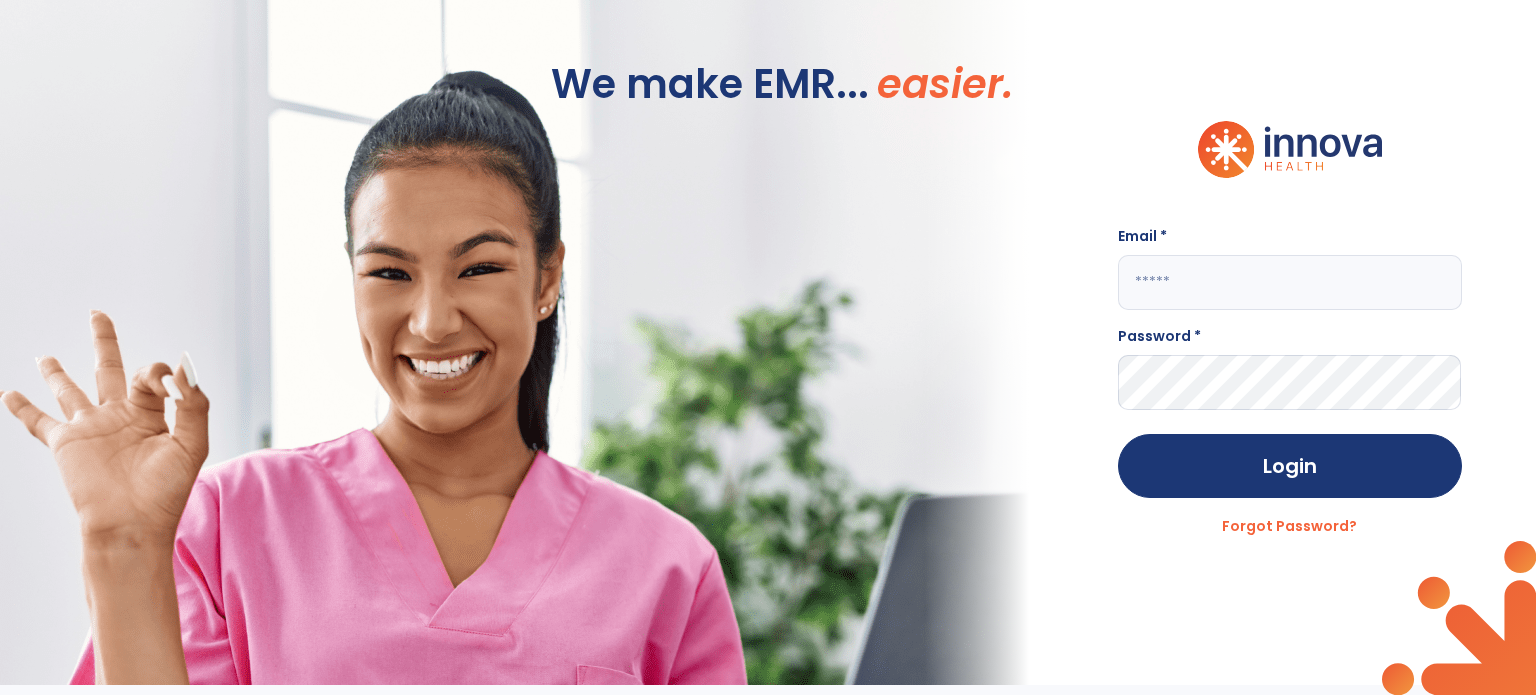 click 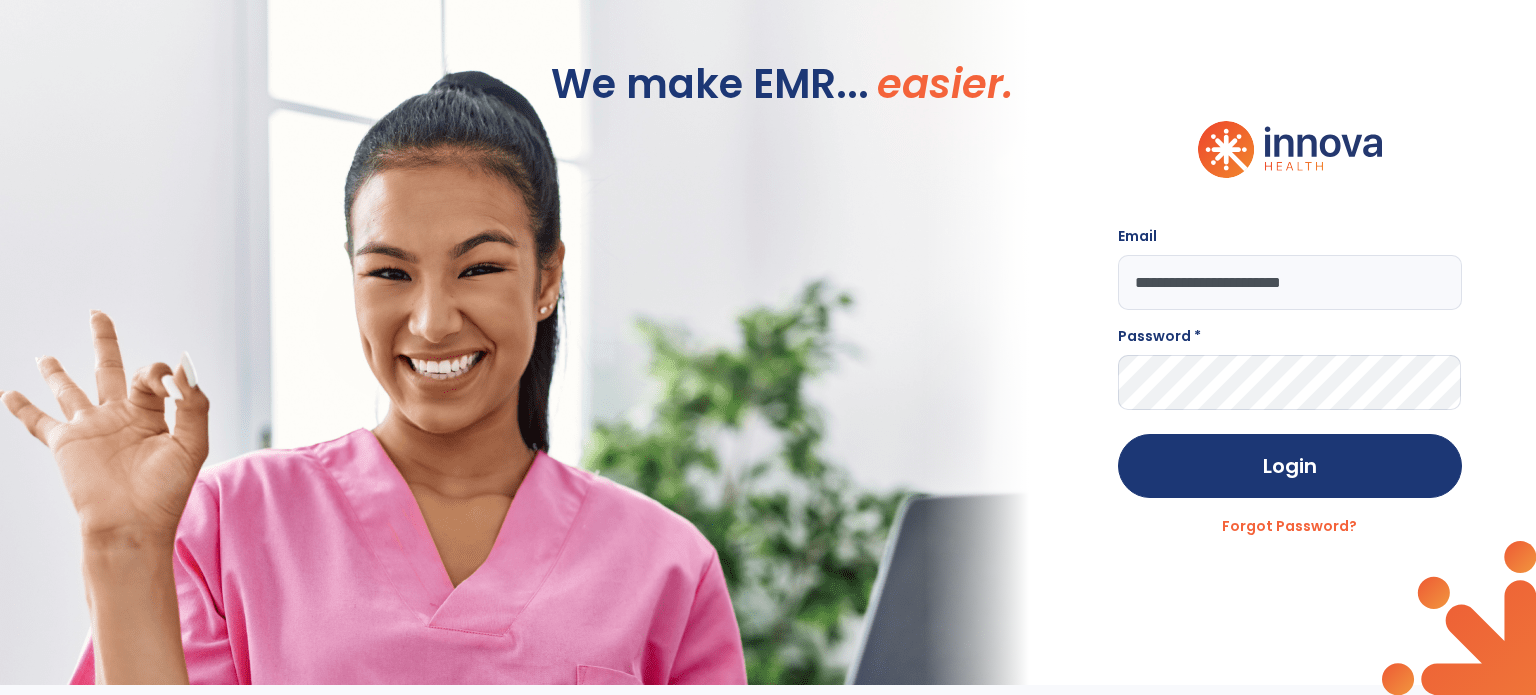 type on "**********" 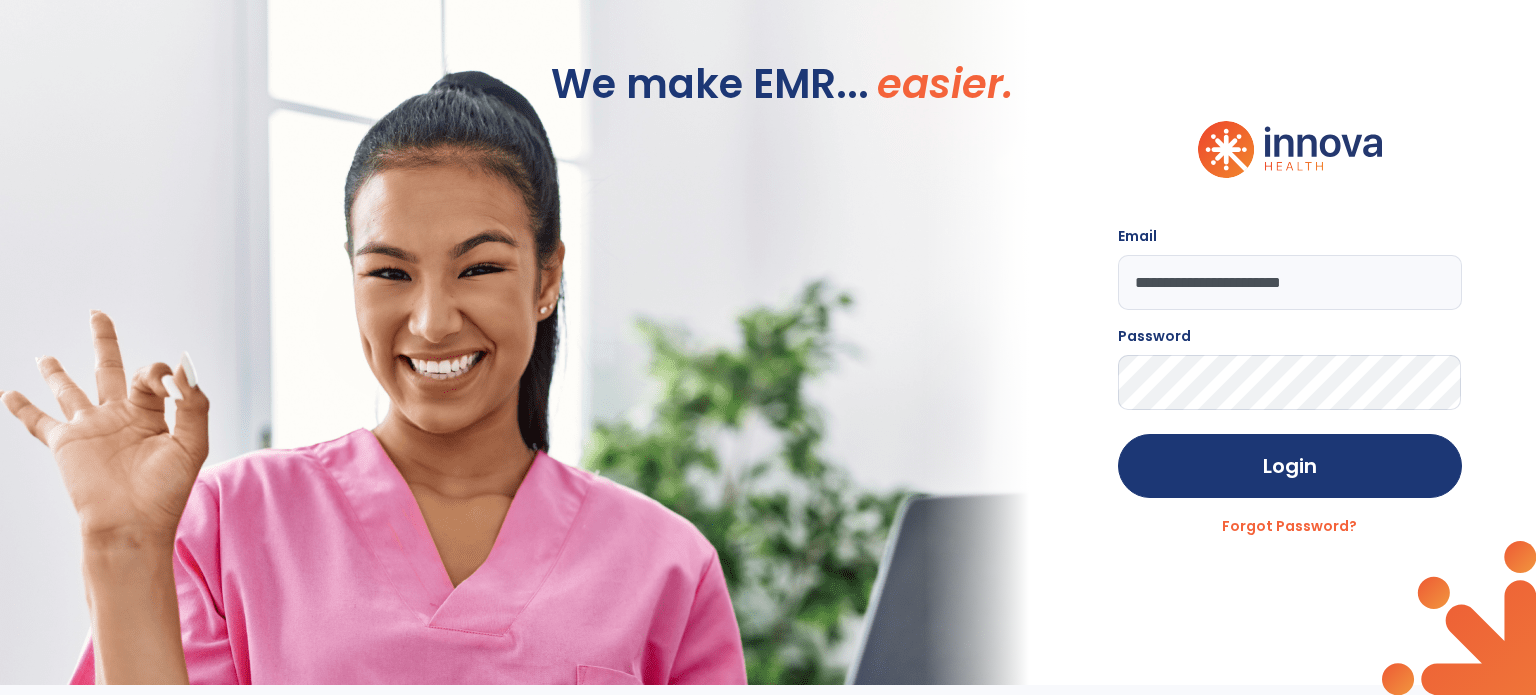 click on "Login" 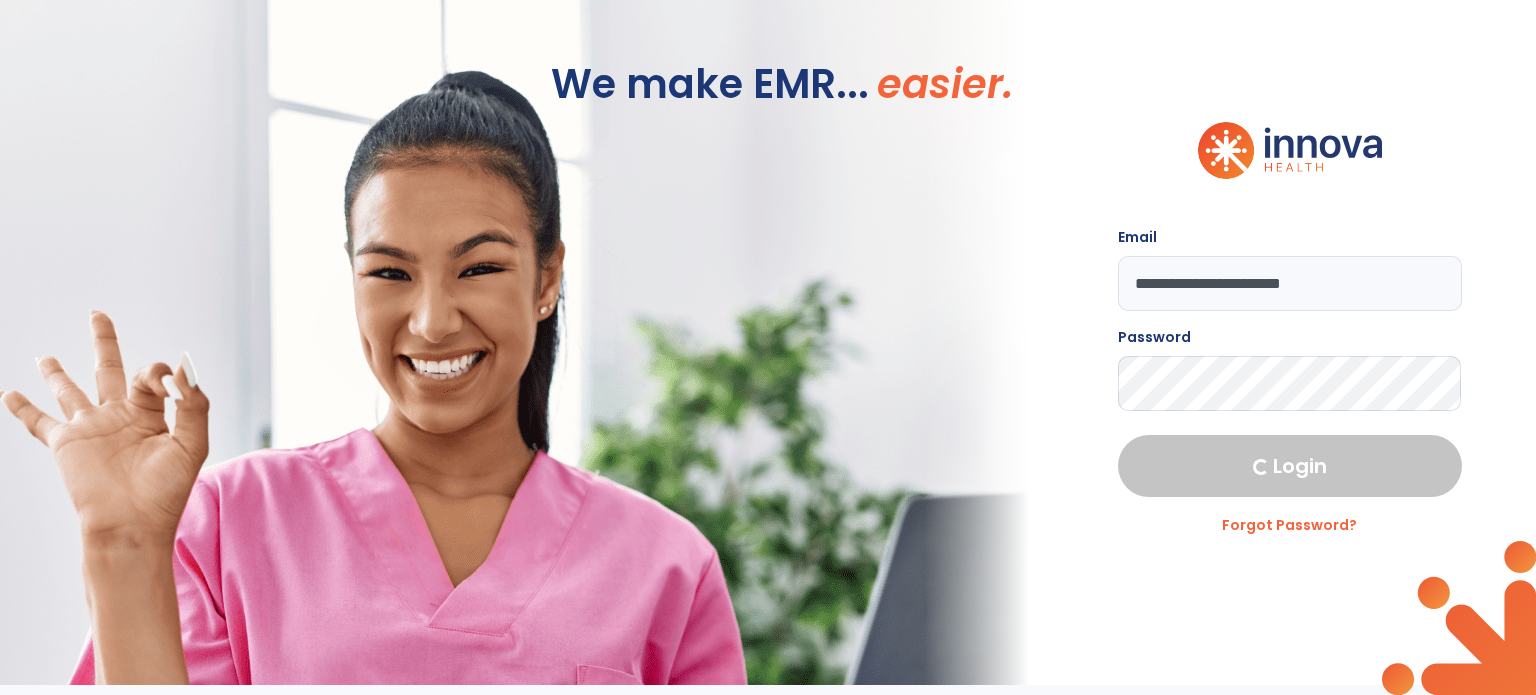select on "****" 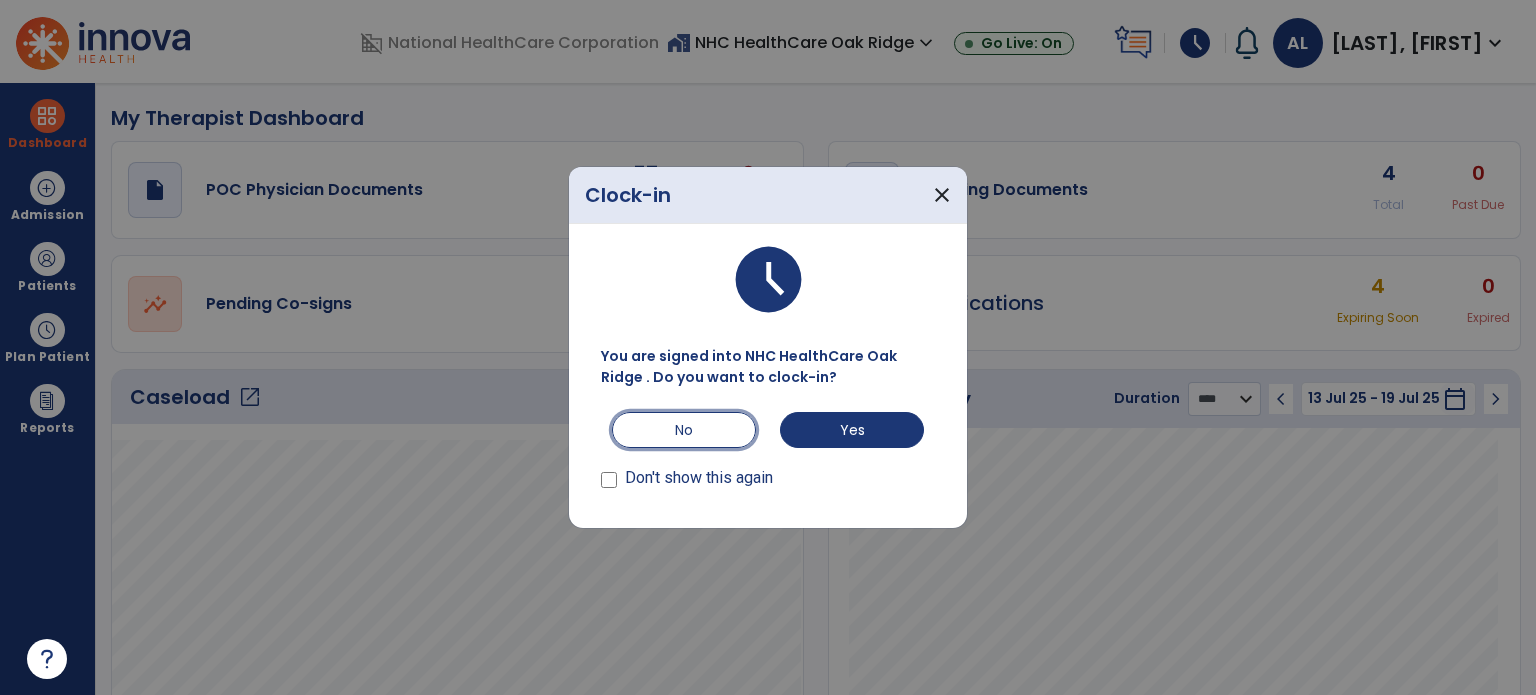 click on "No" at bounding box center [684, 430] 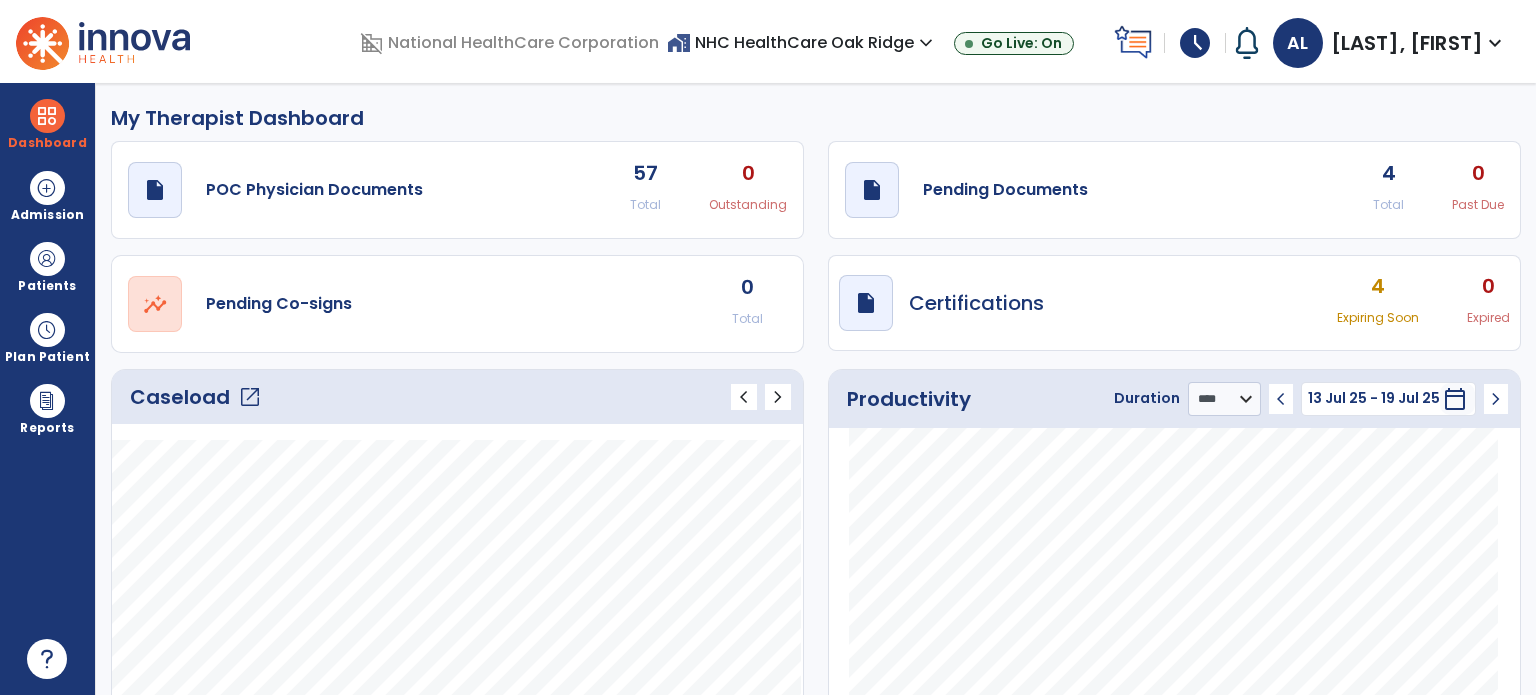 click on "schedule" at bounding box center (1195, 43) 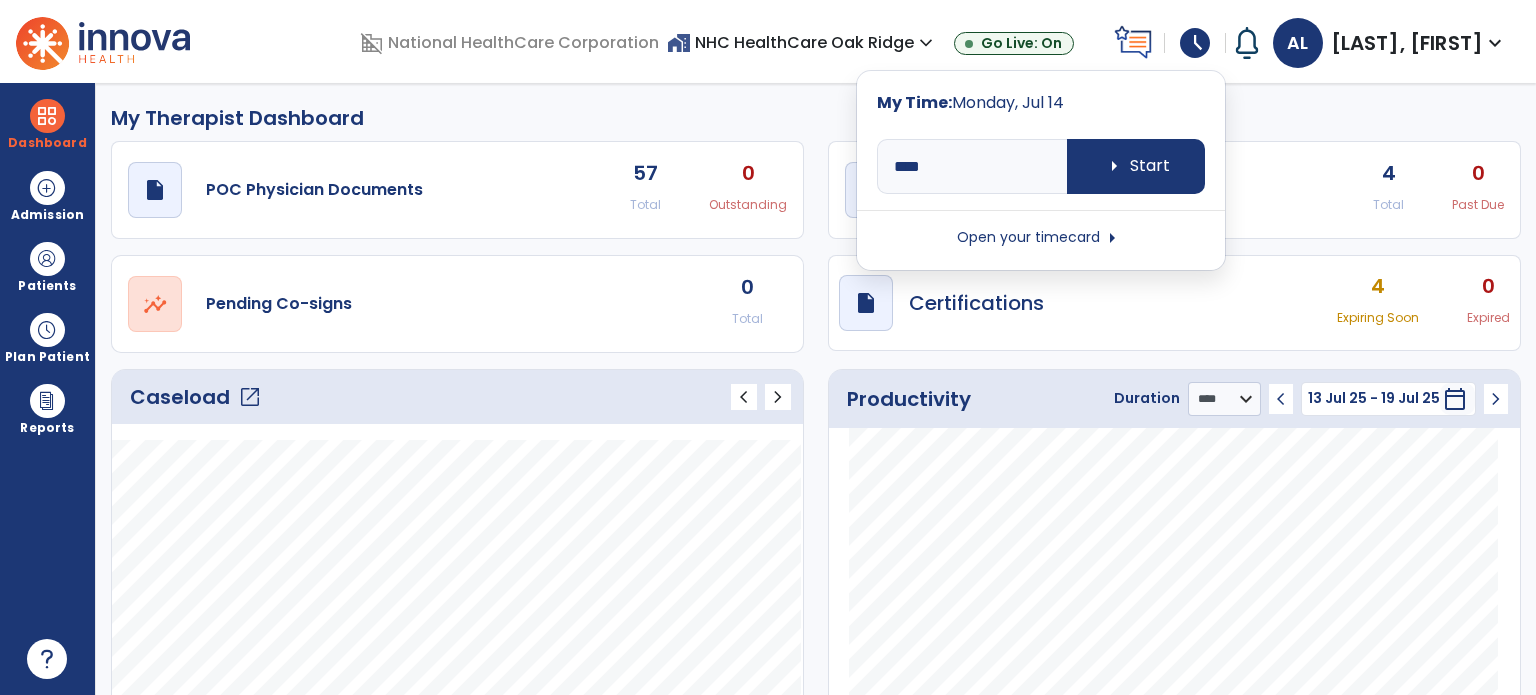 click on "Open your timecard  arrow_right" at bounding box center (1041, 238) 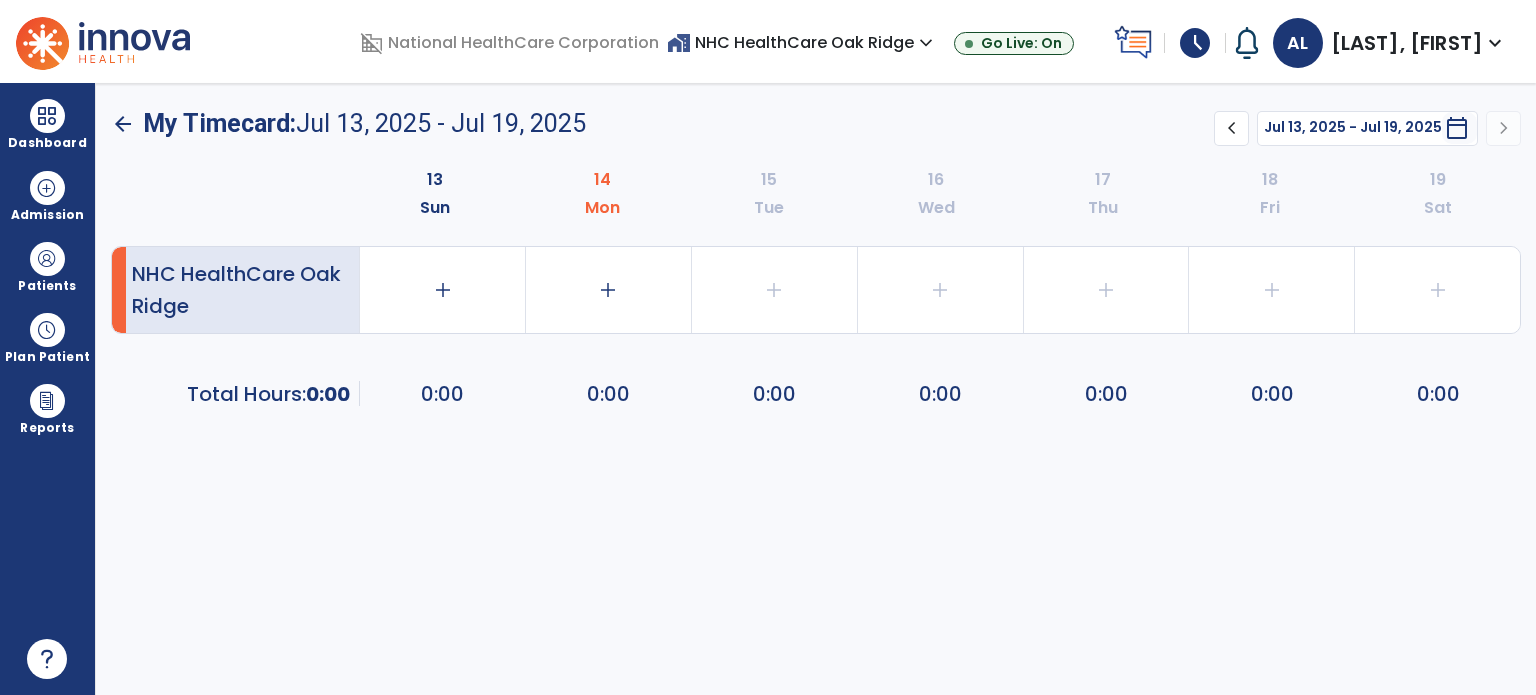 click on "chevron_left" 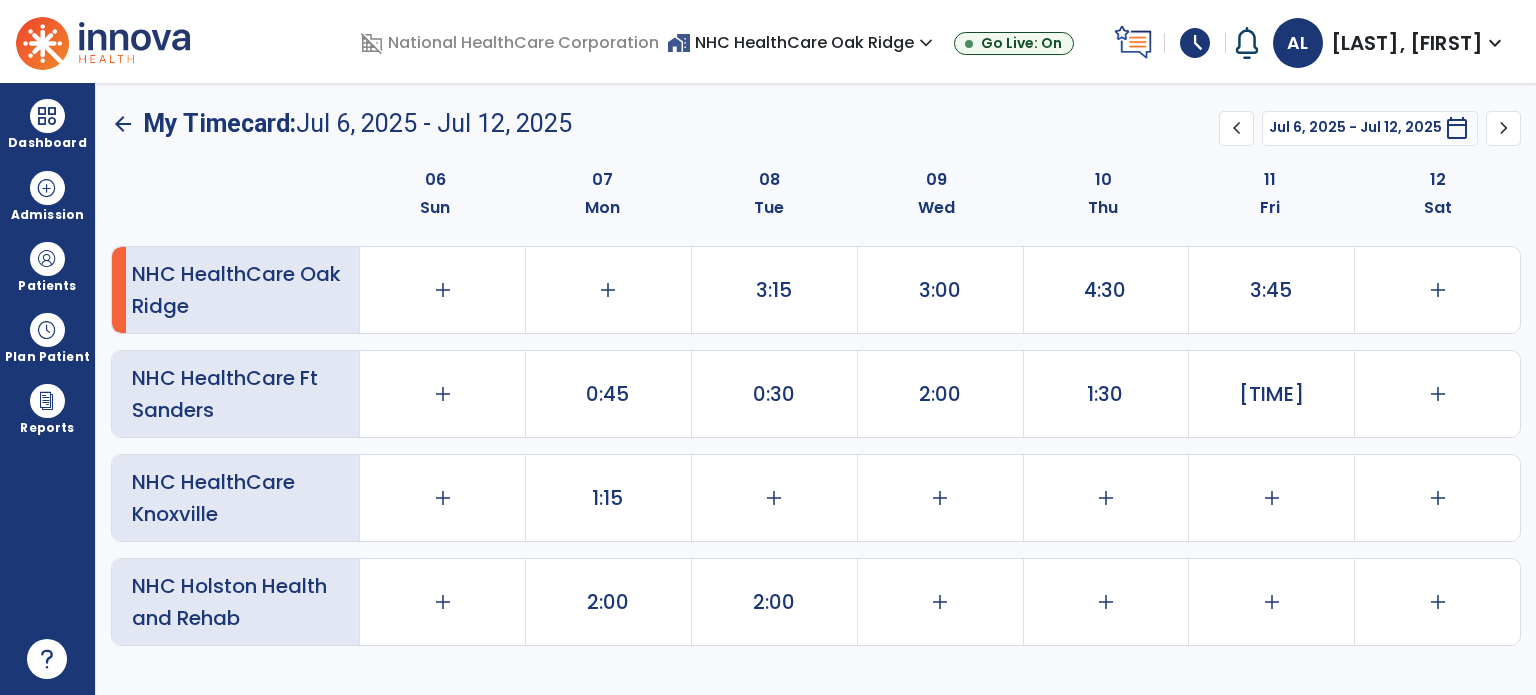 scroll, scrollTop: 18, scrollLeft: 0, axis: vertical 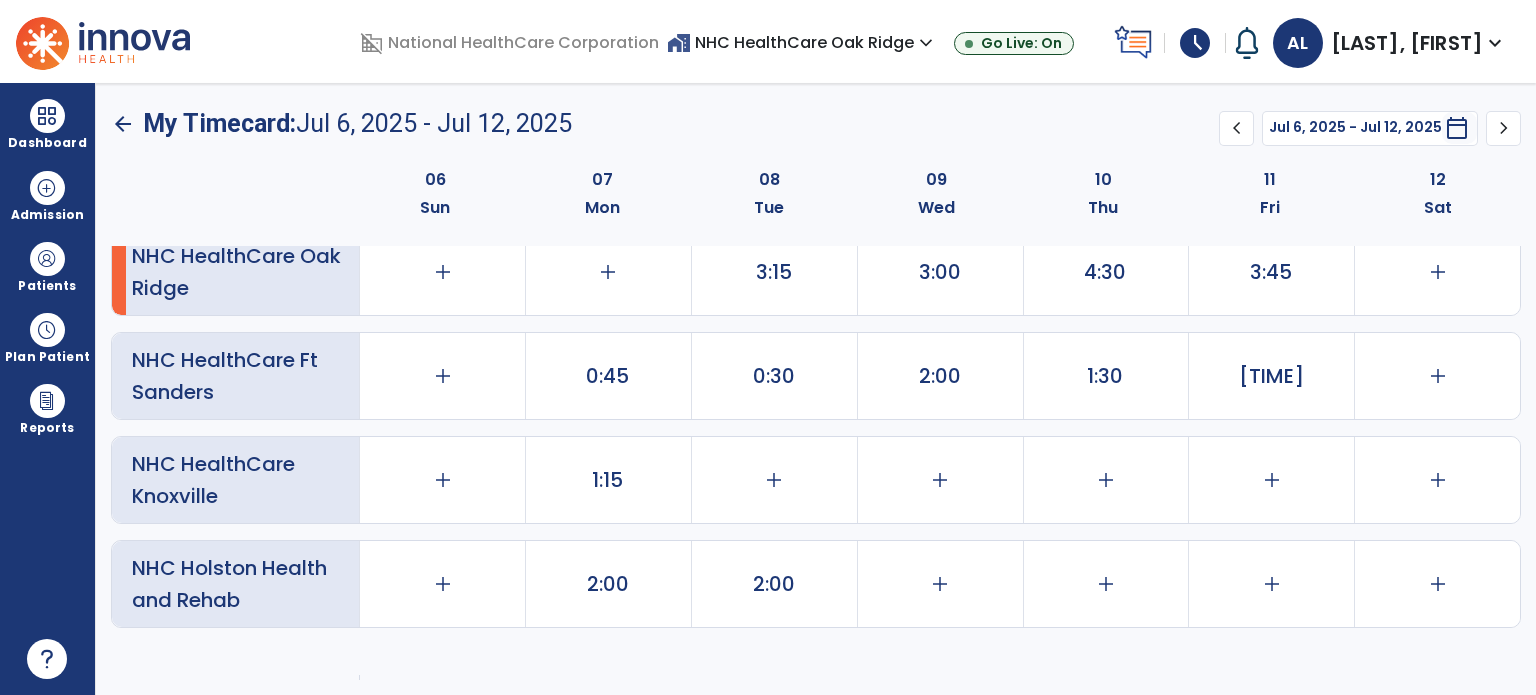 click on "chevron_right" 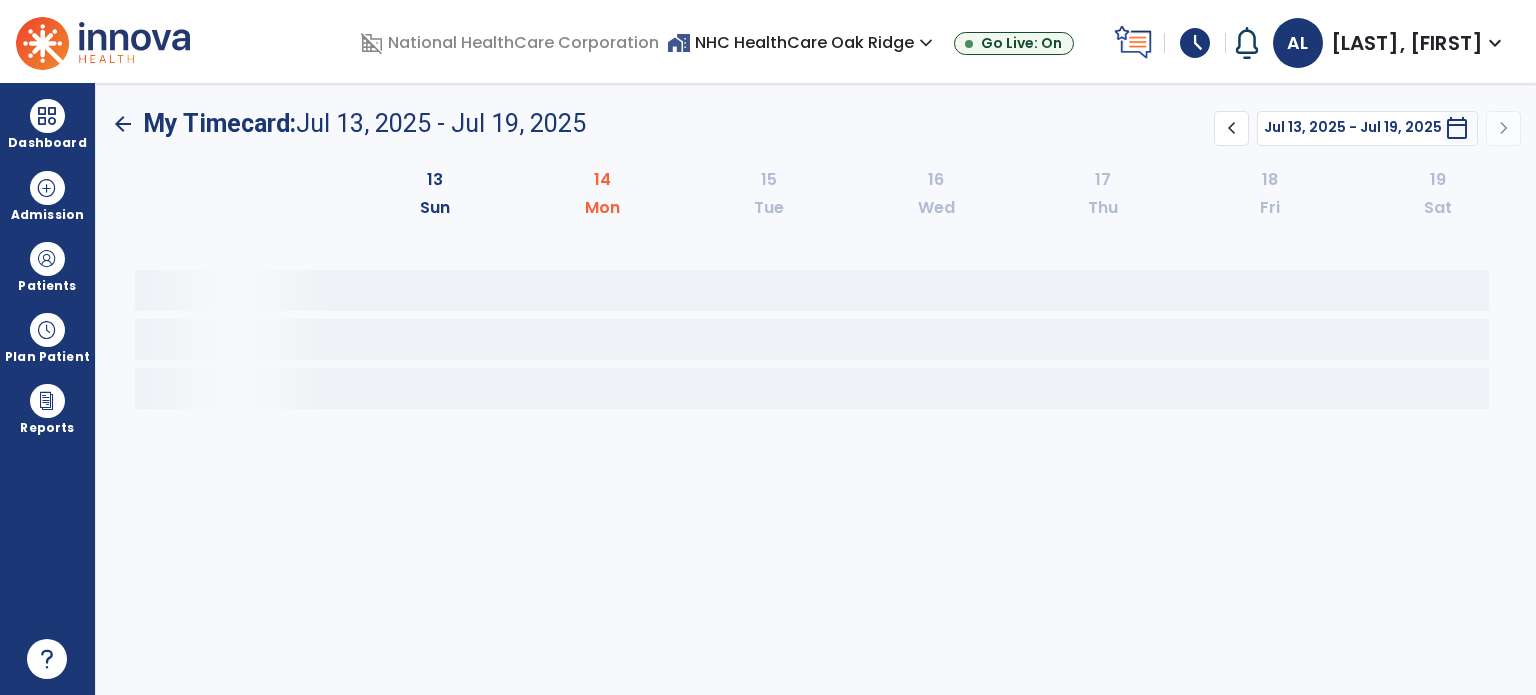 scroll, scrollTop: 0, scrollLeft: 0, axis: both 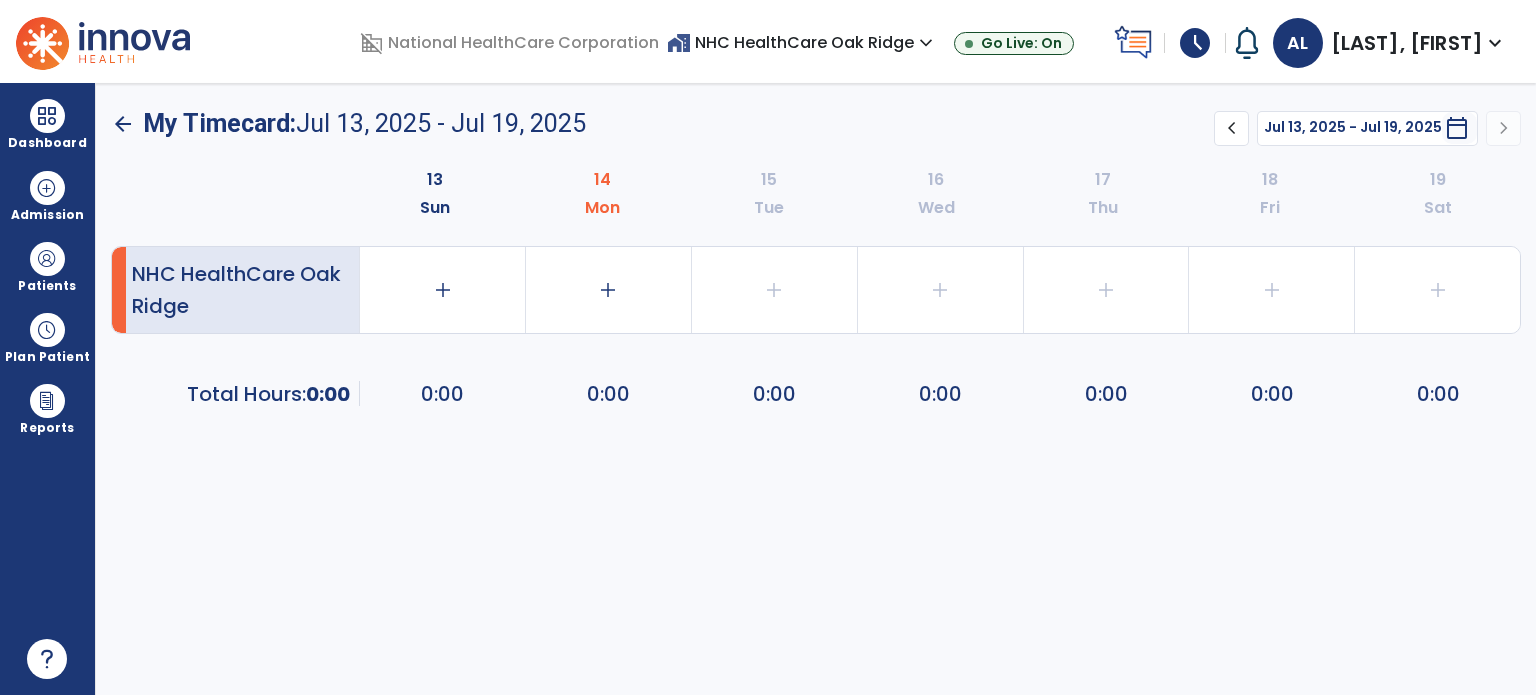 click at bounding box center (47, 116) 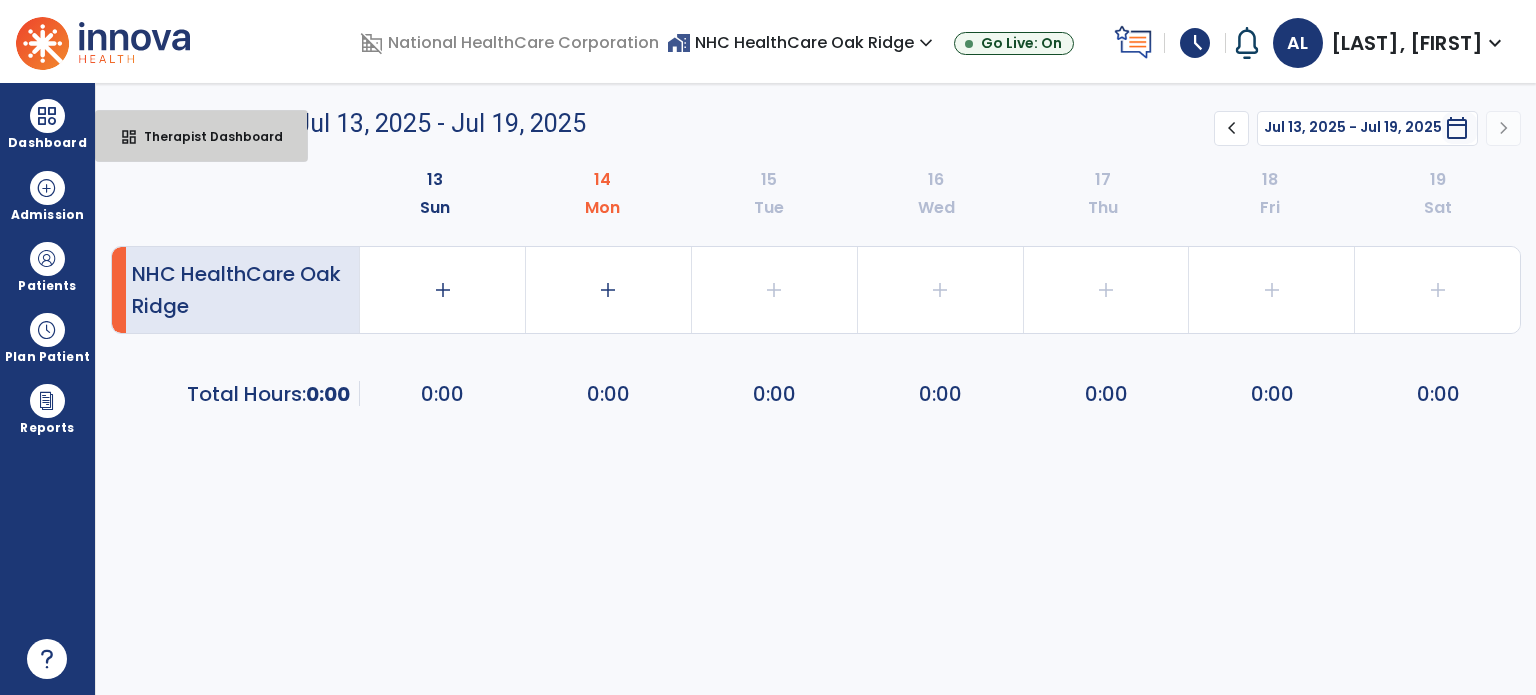click on "dashboard  Therapist Dashboard" at bounding box center [201, 136] 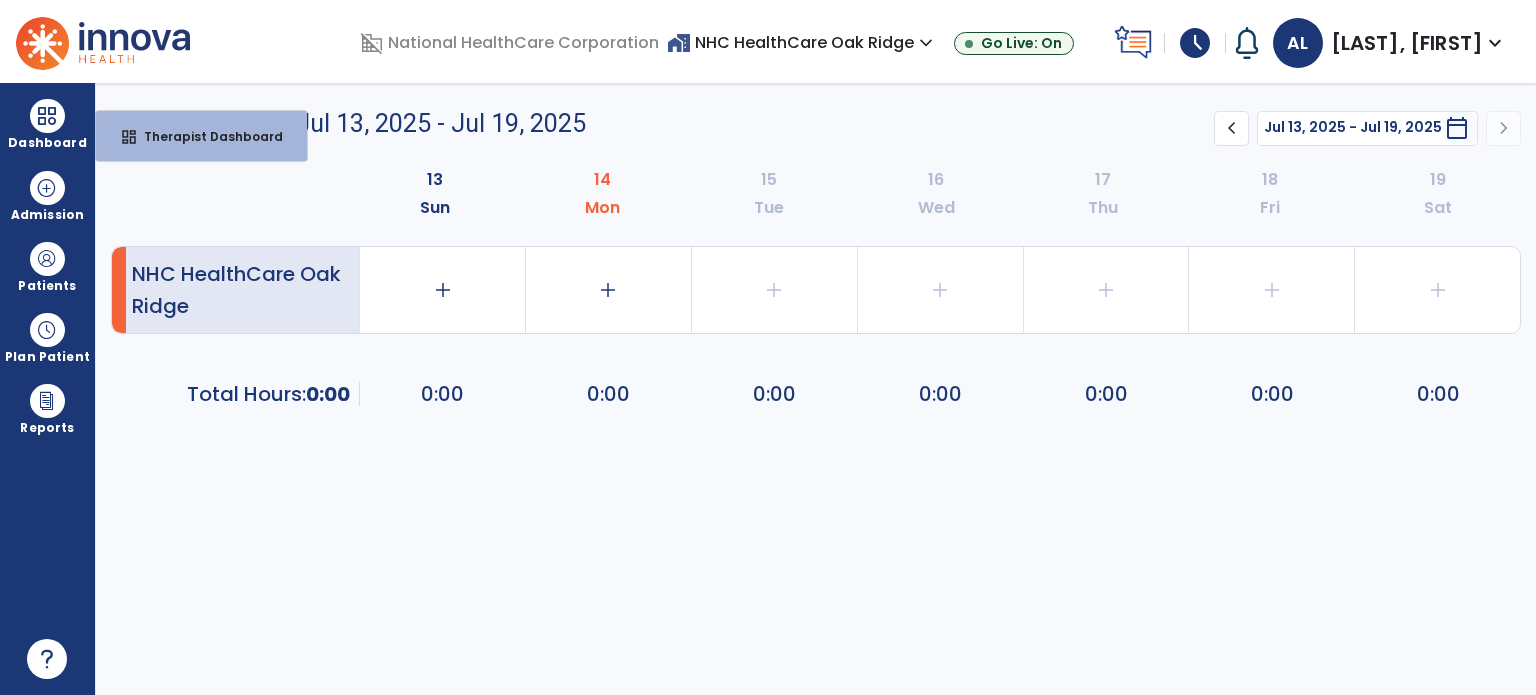 select on "****" 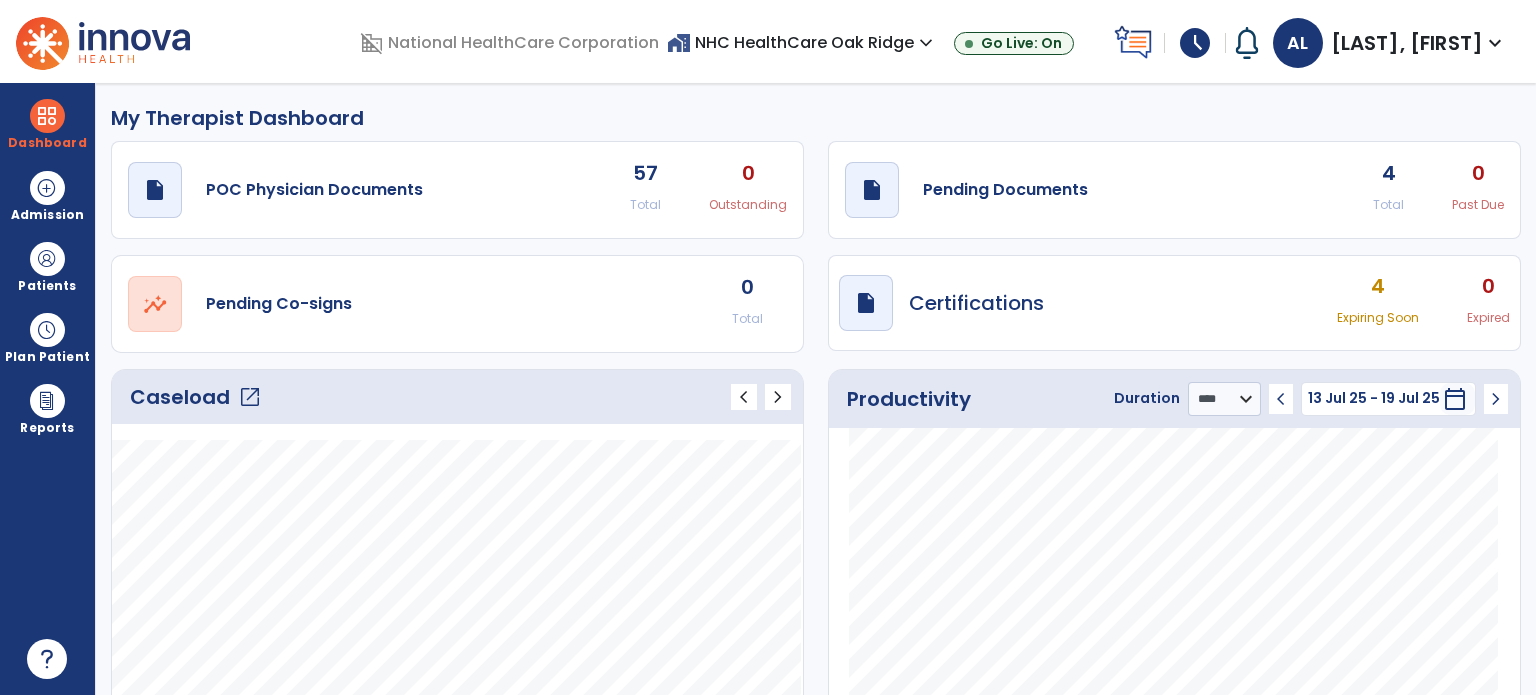 click on "Pending Documents" 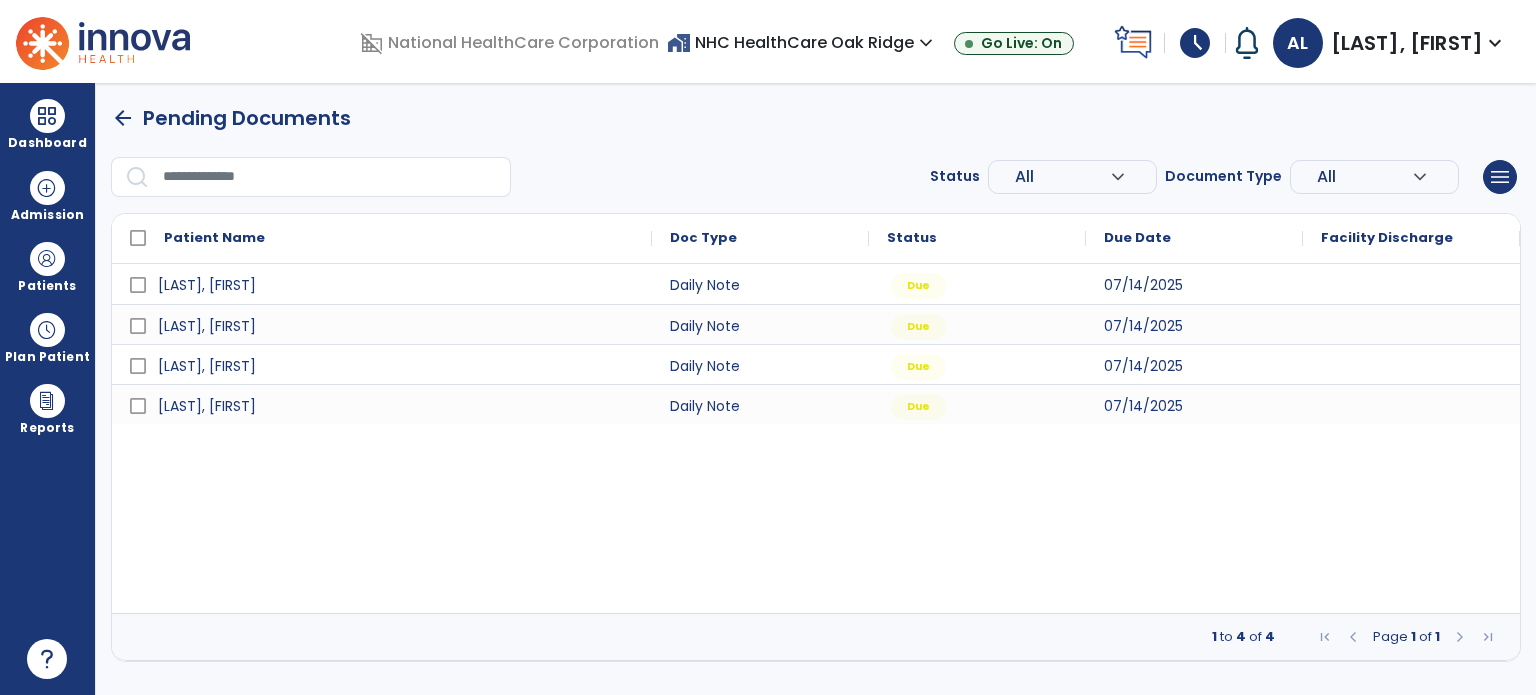 click on "Plan Patient" at bounding box center (47, 266) 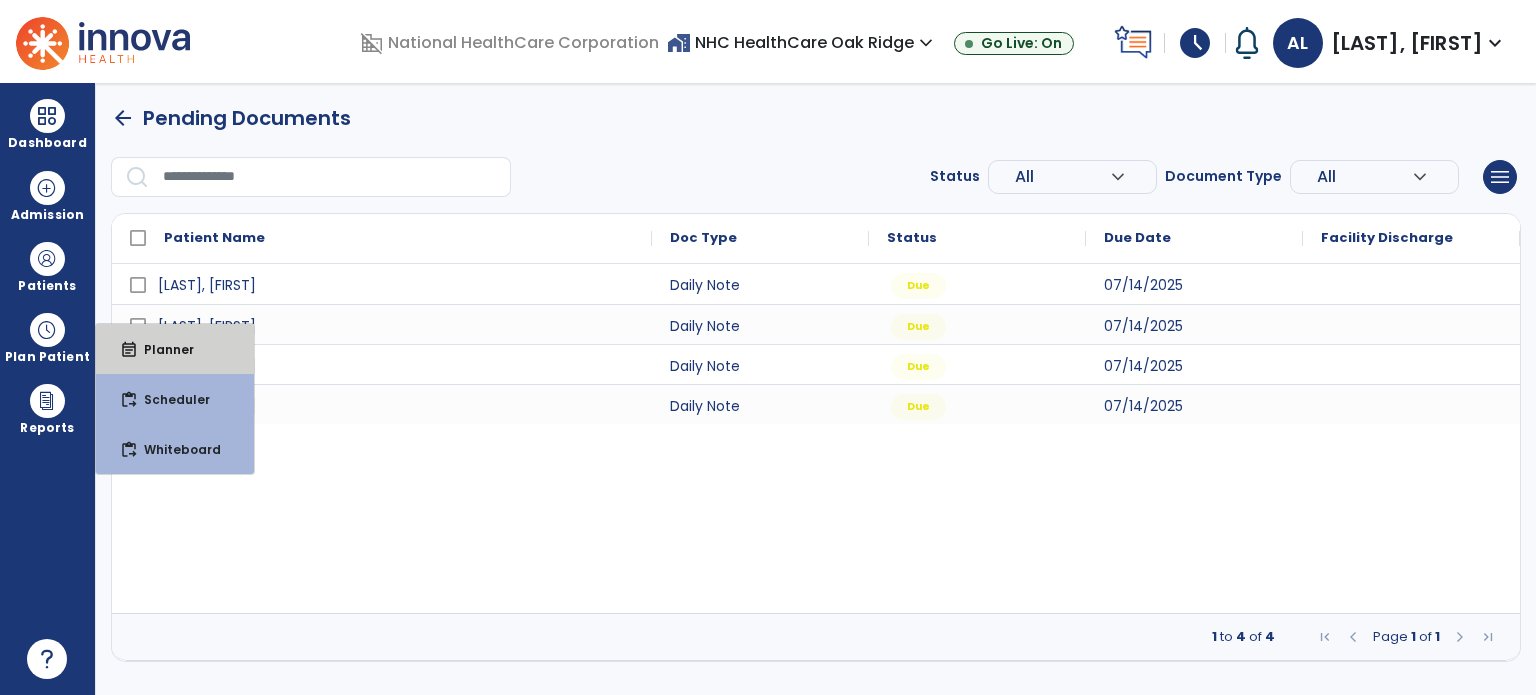 click on "Planner" at bounding box center (161, 349) 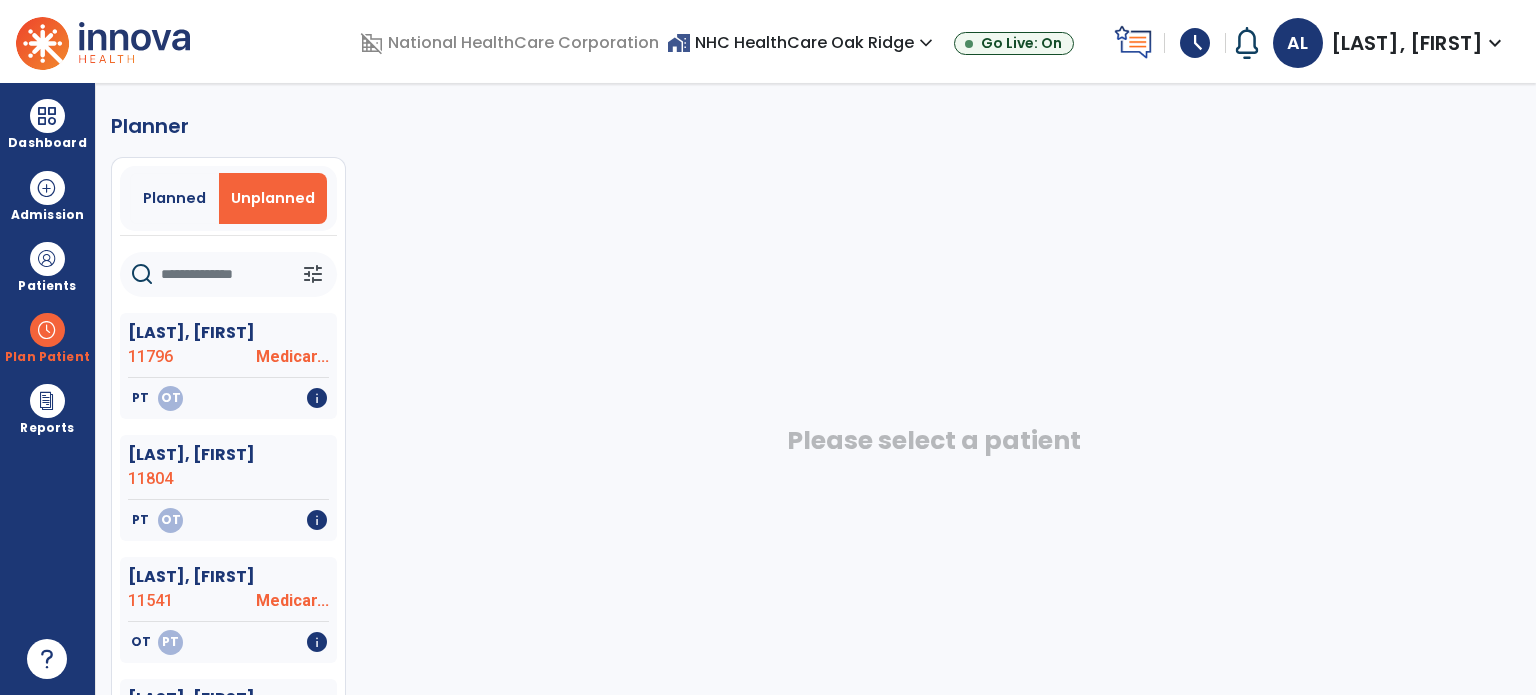 scroll, scrollTop: 67, scrollLeft: 0, axis: vertical 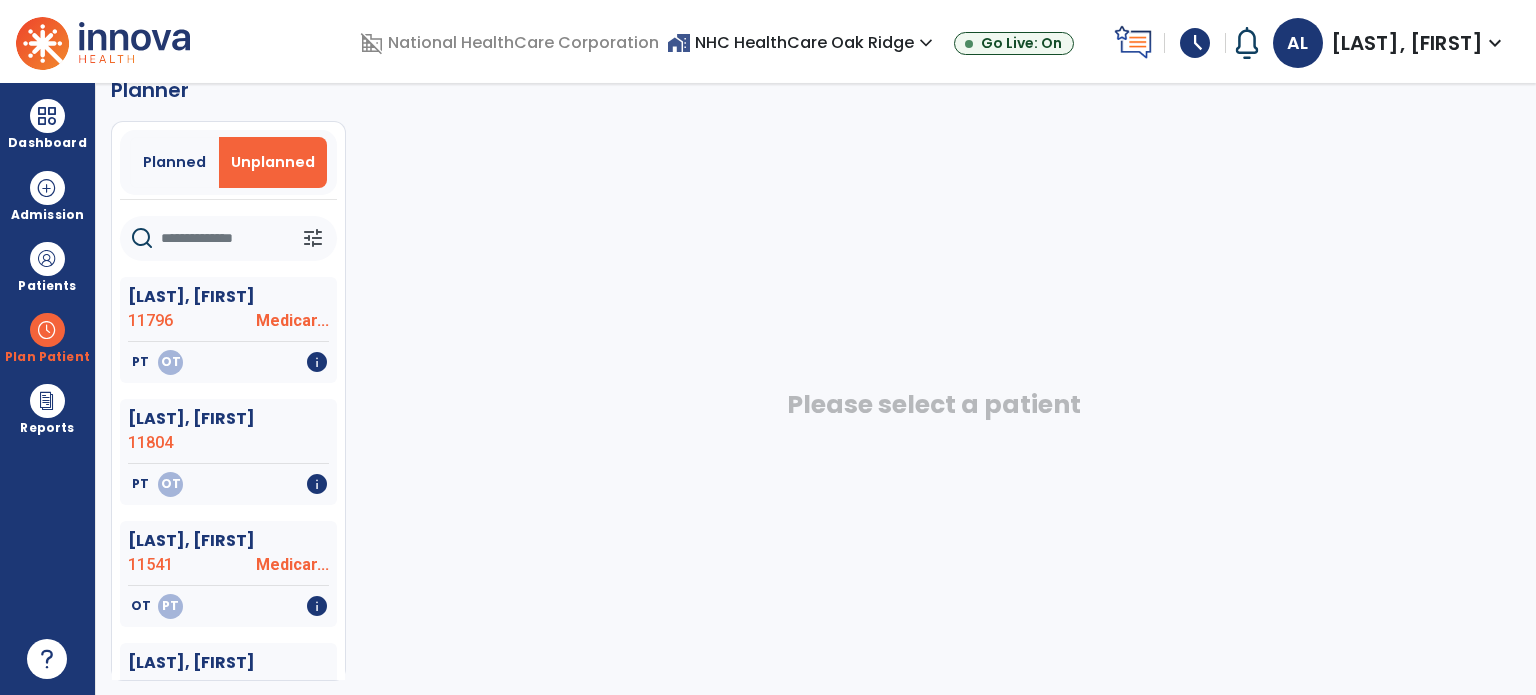 click on "Planned" at bounding box center [175, 162] 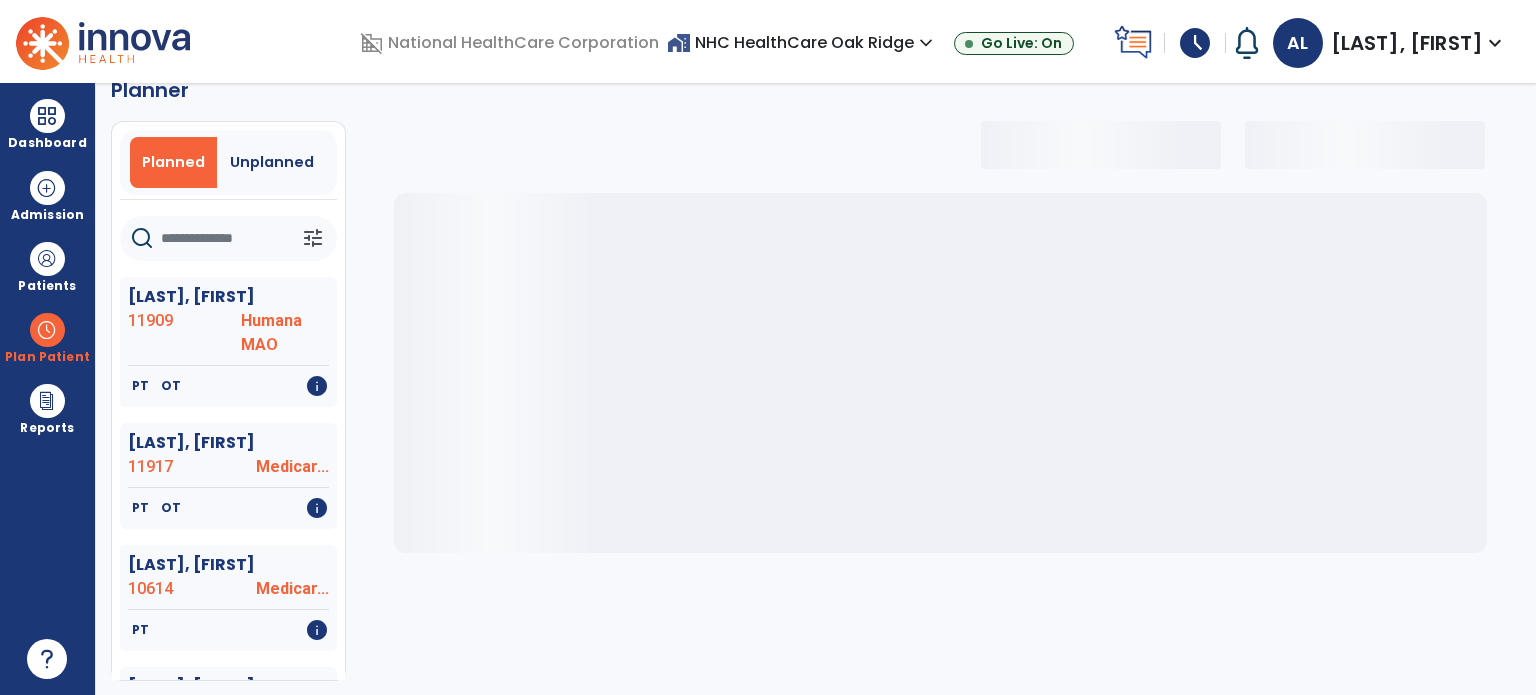 select on "***" 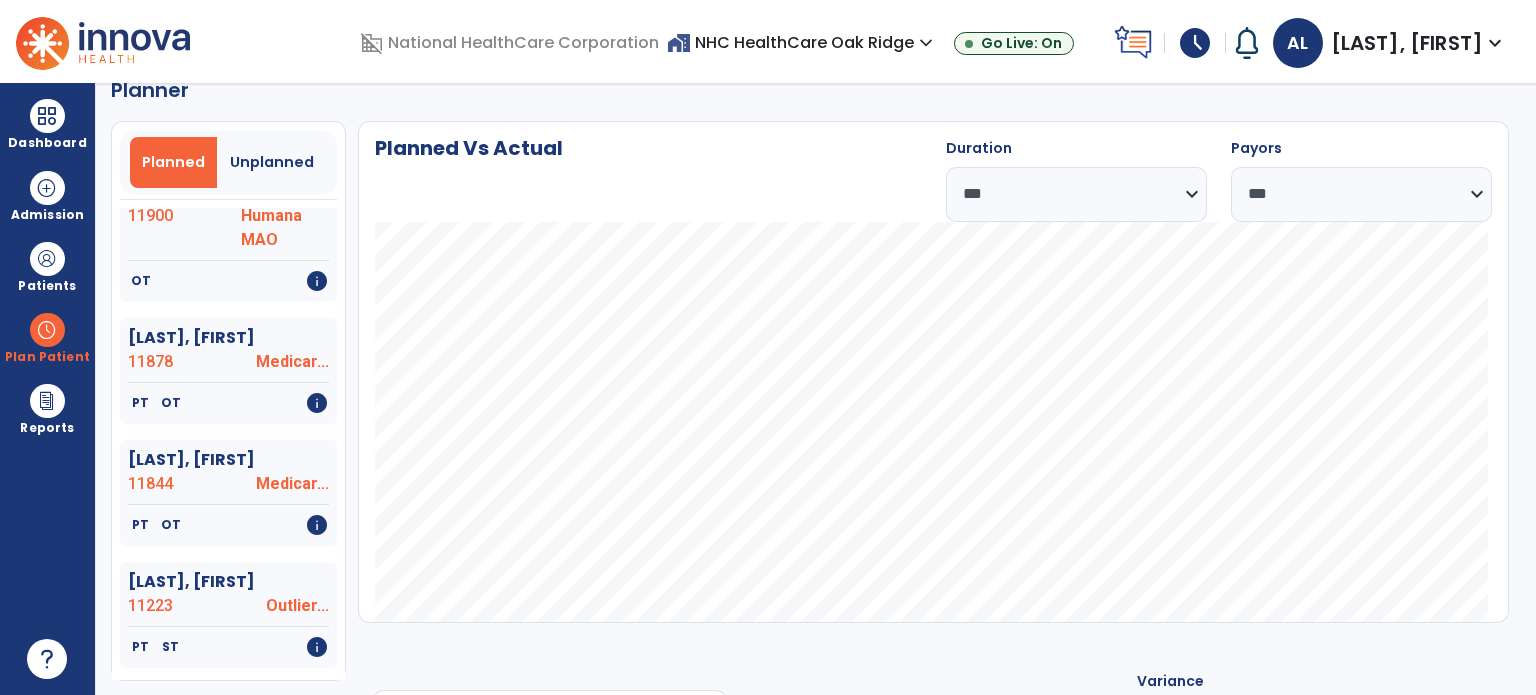 scroll, scrollTop: 4080, scrollLeft: 0, axis: vertical 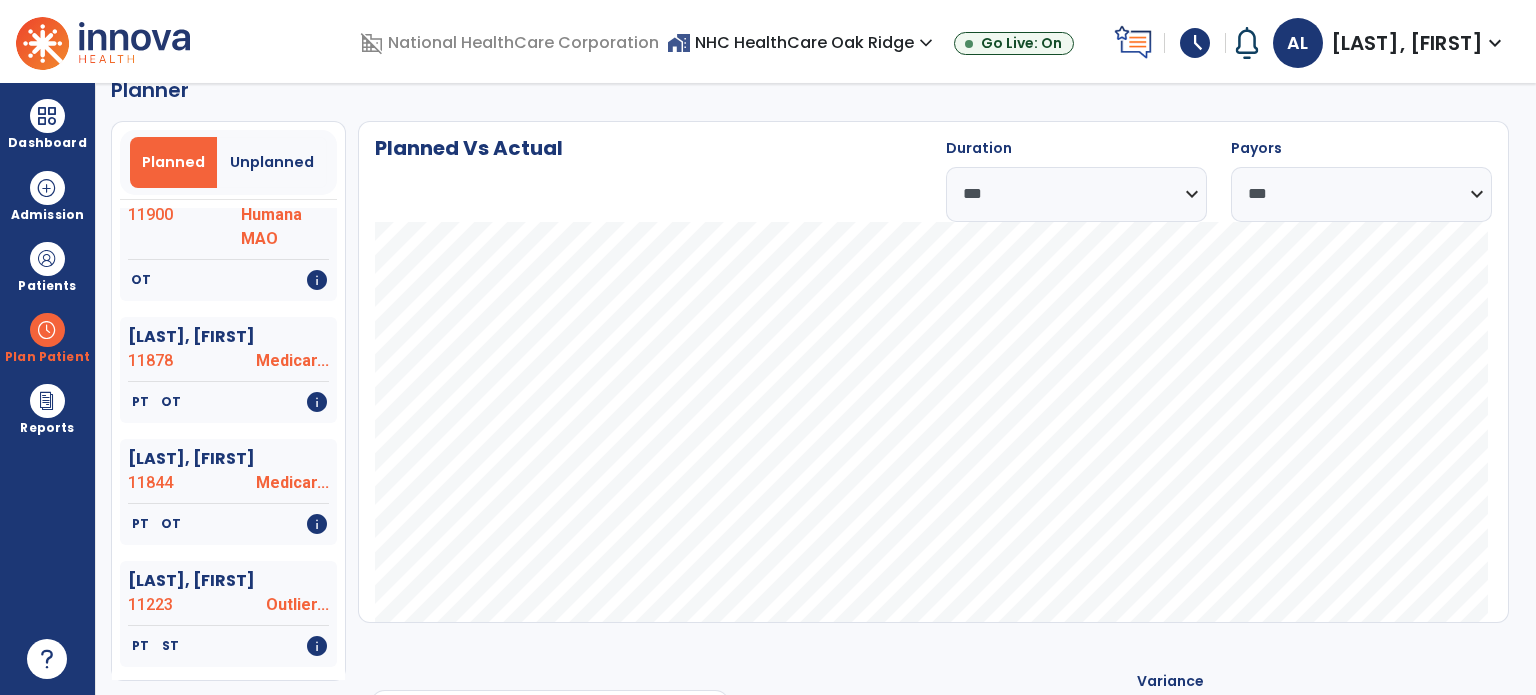 click on "11223" 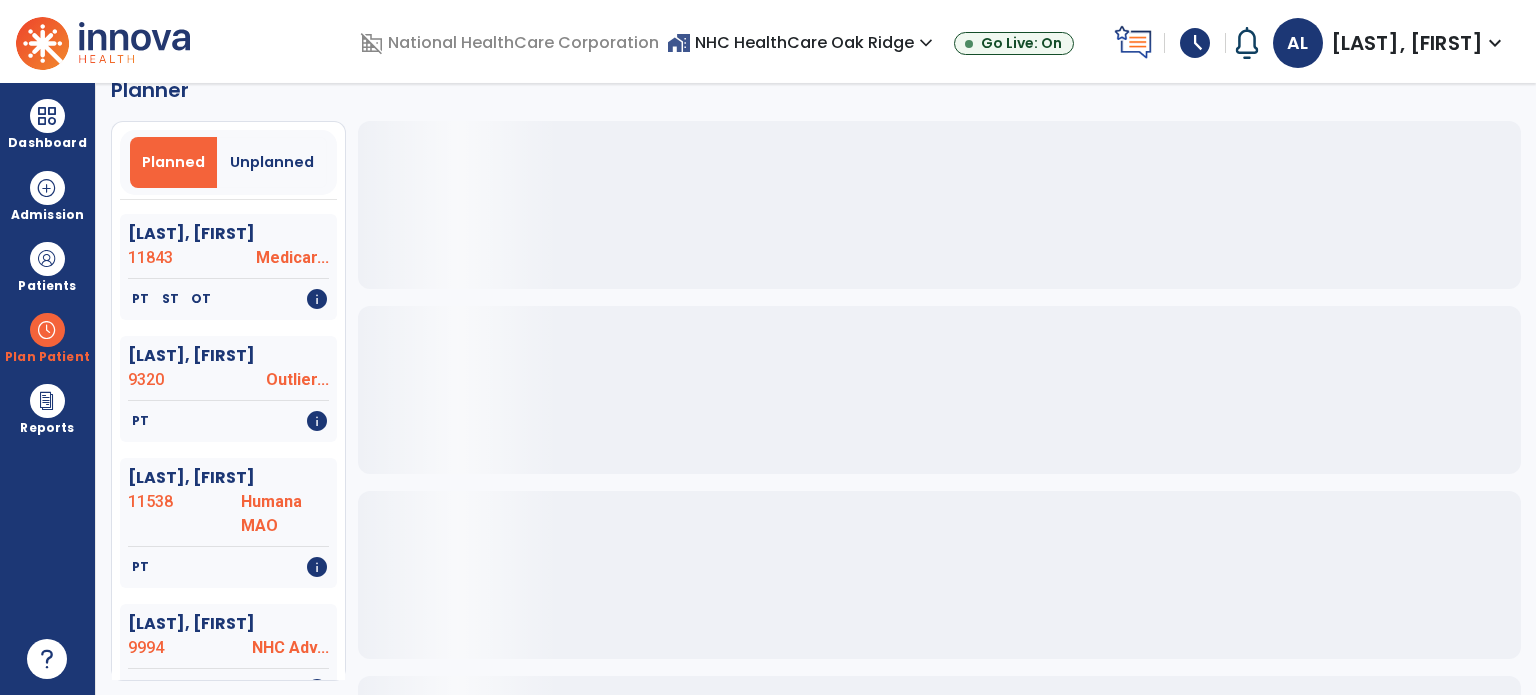 scroll, scrollTop: 4080, scrollLeft: 0, axis: vertical 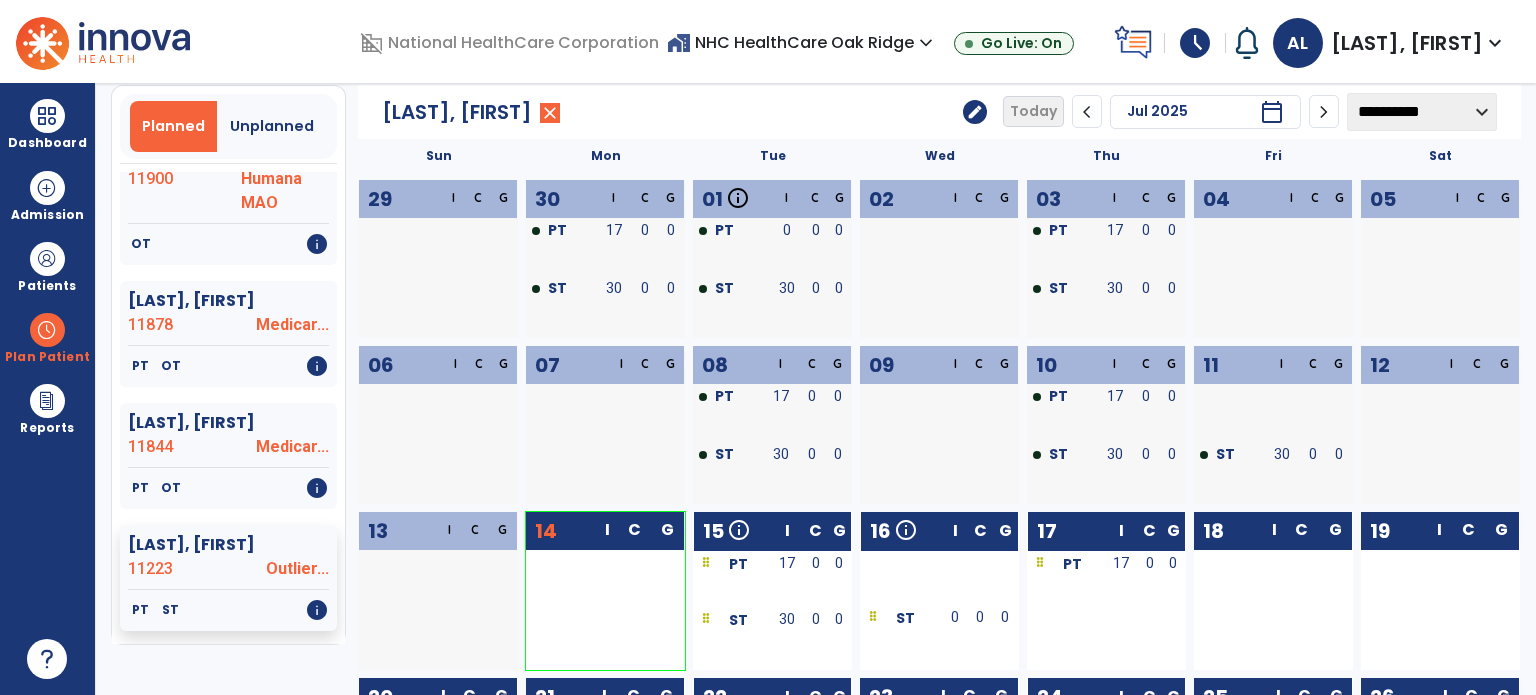 click on "ST" at bounding box center (738, 620) 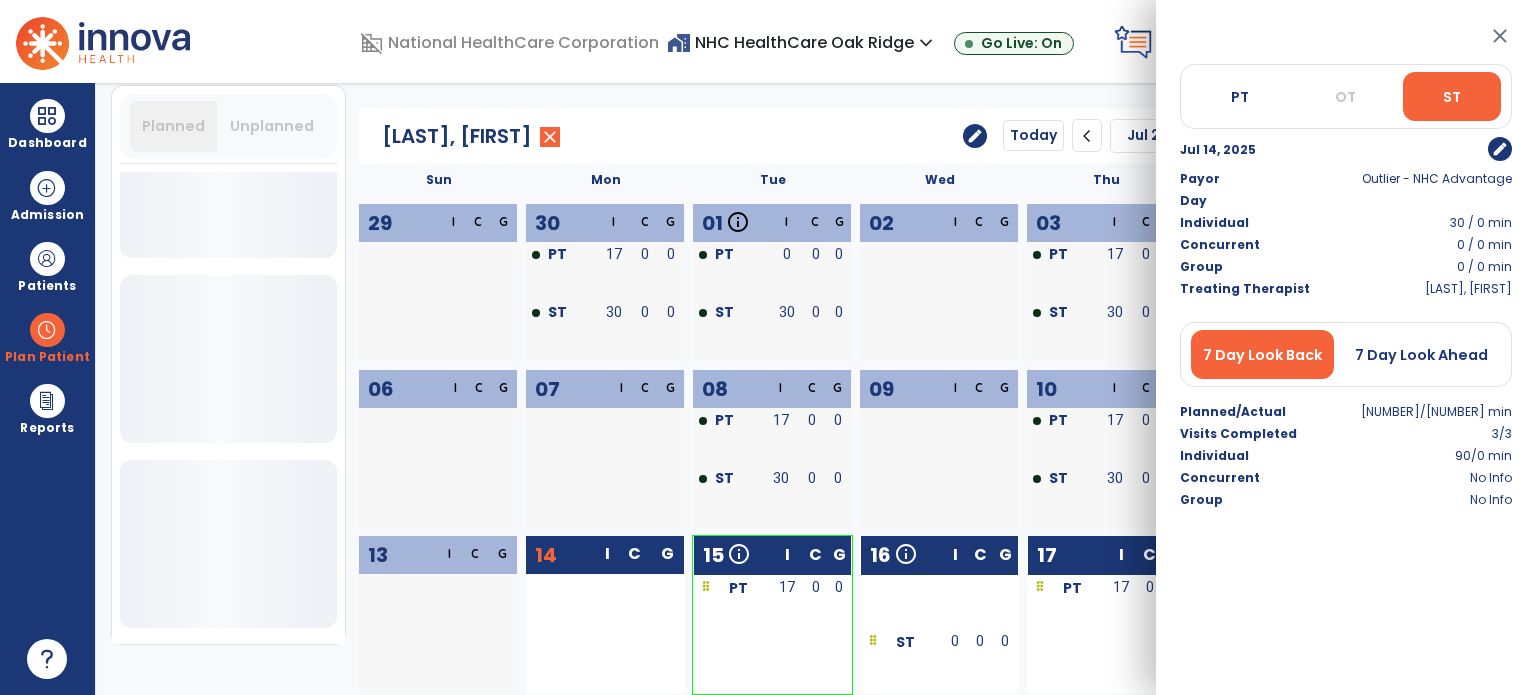 scroll, scrollTop: 721, scrollLeft: 0, axis: vertical 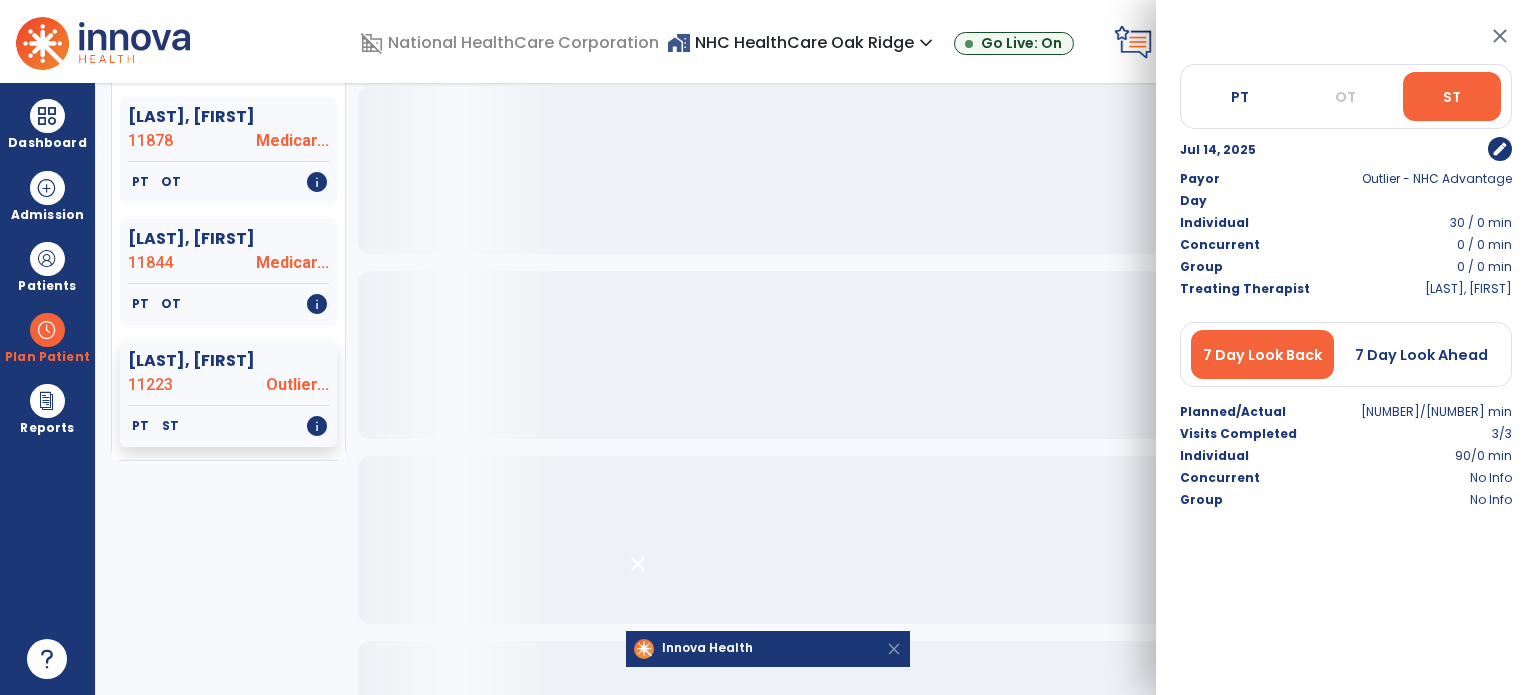 click at bounding box center [894, 649] 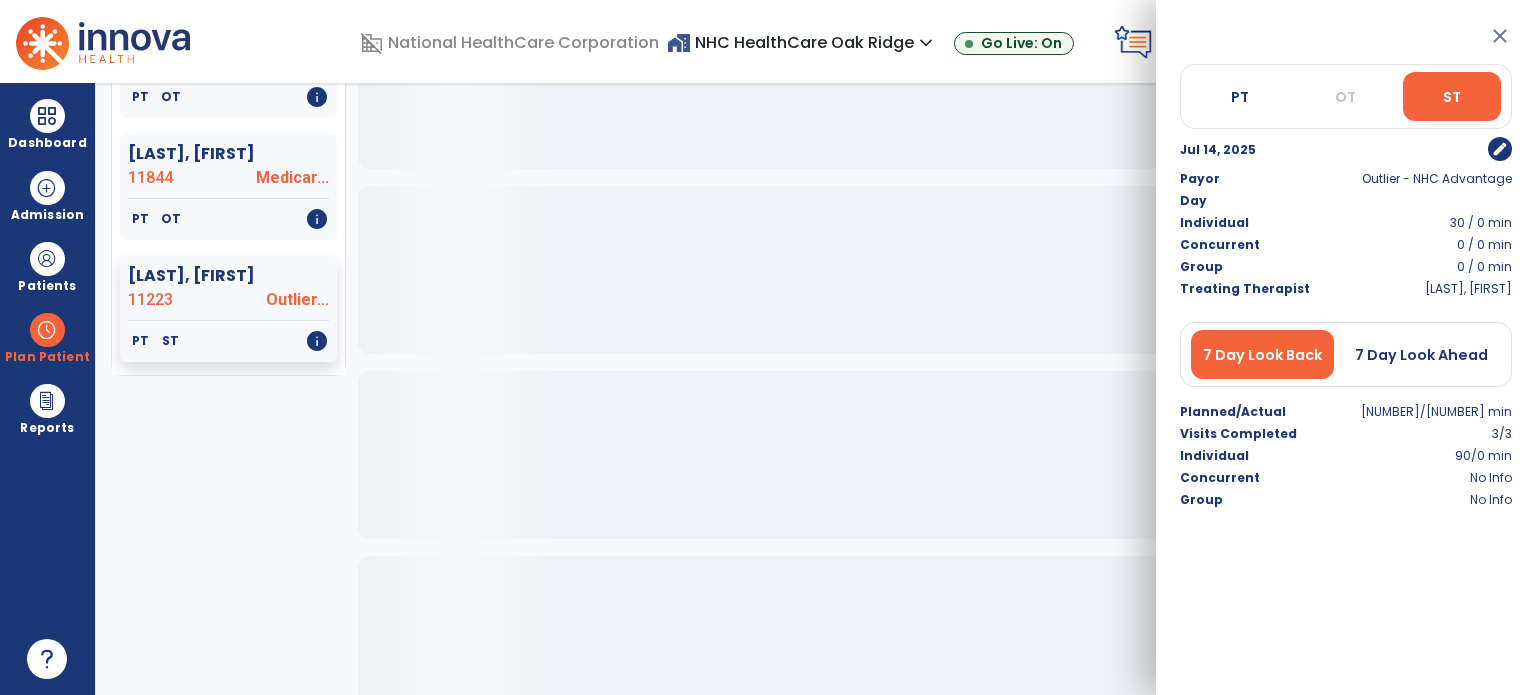 scroll, scrollTop: 344, scrollLeft: 0, axis: vertical 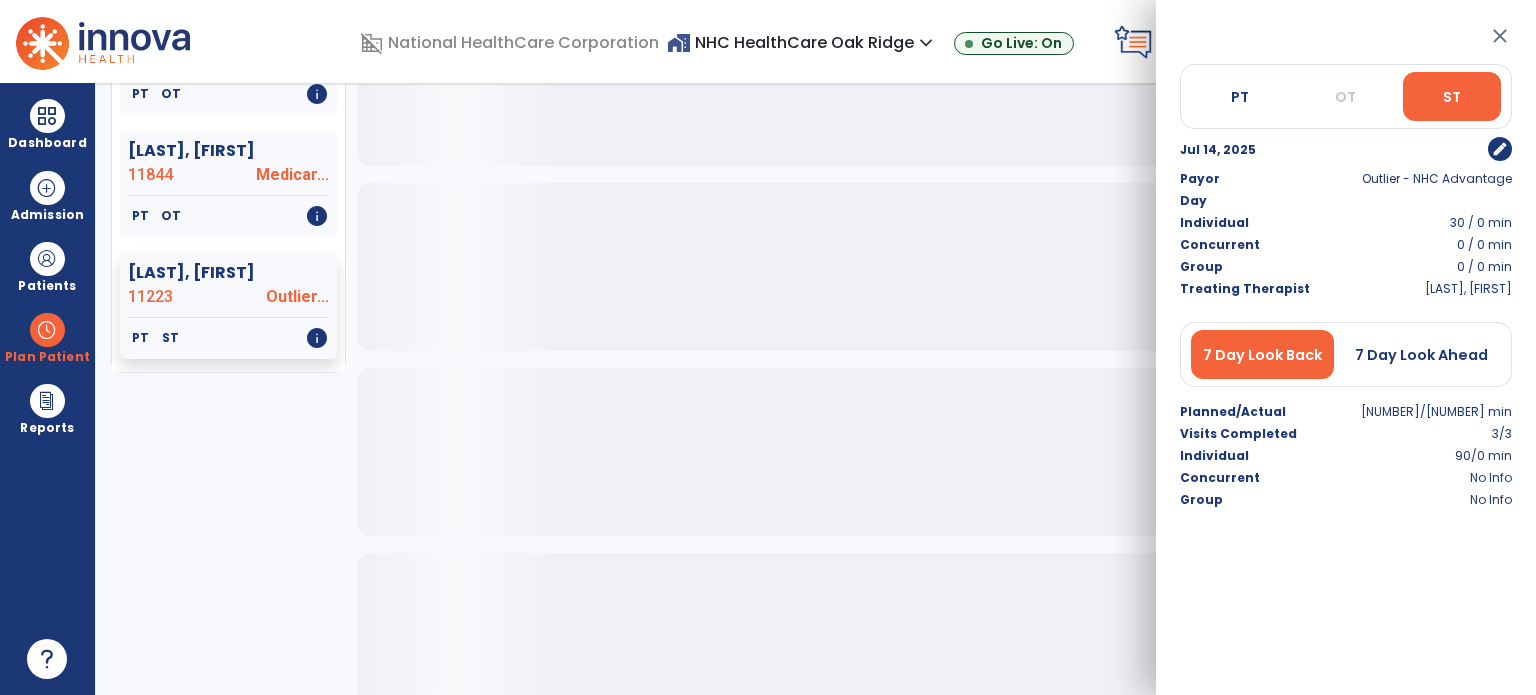 click 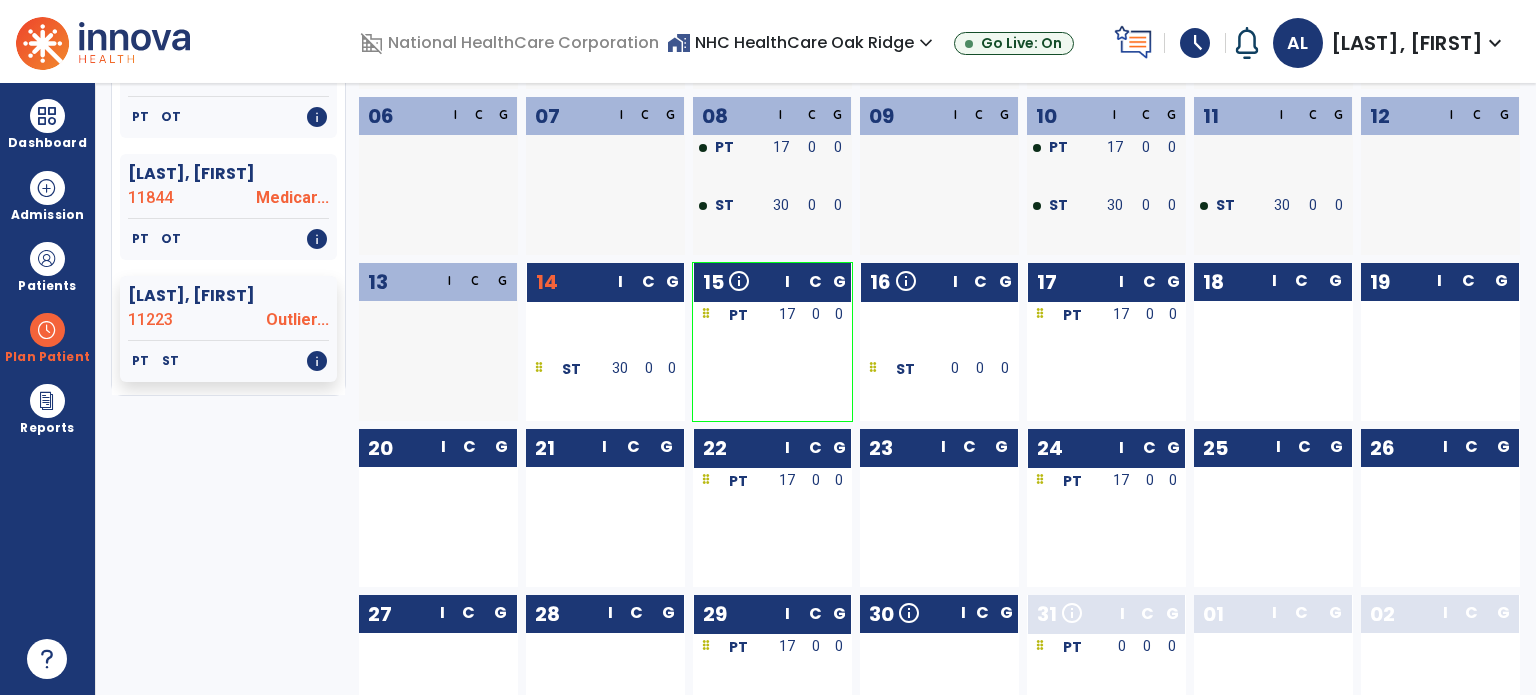 scroll, scrollTop: 324, scrollLeft: 0, axis: vertical 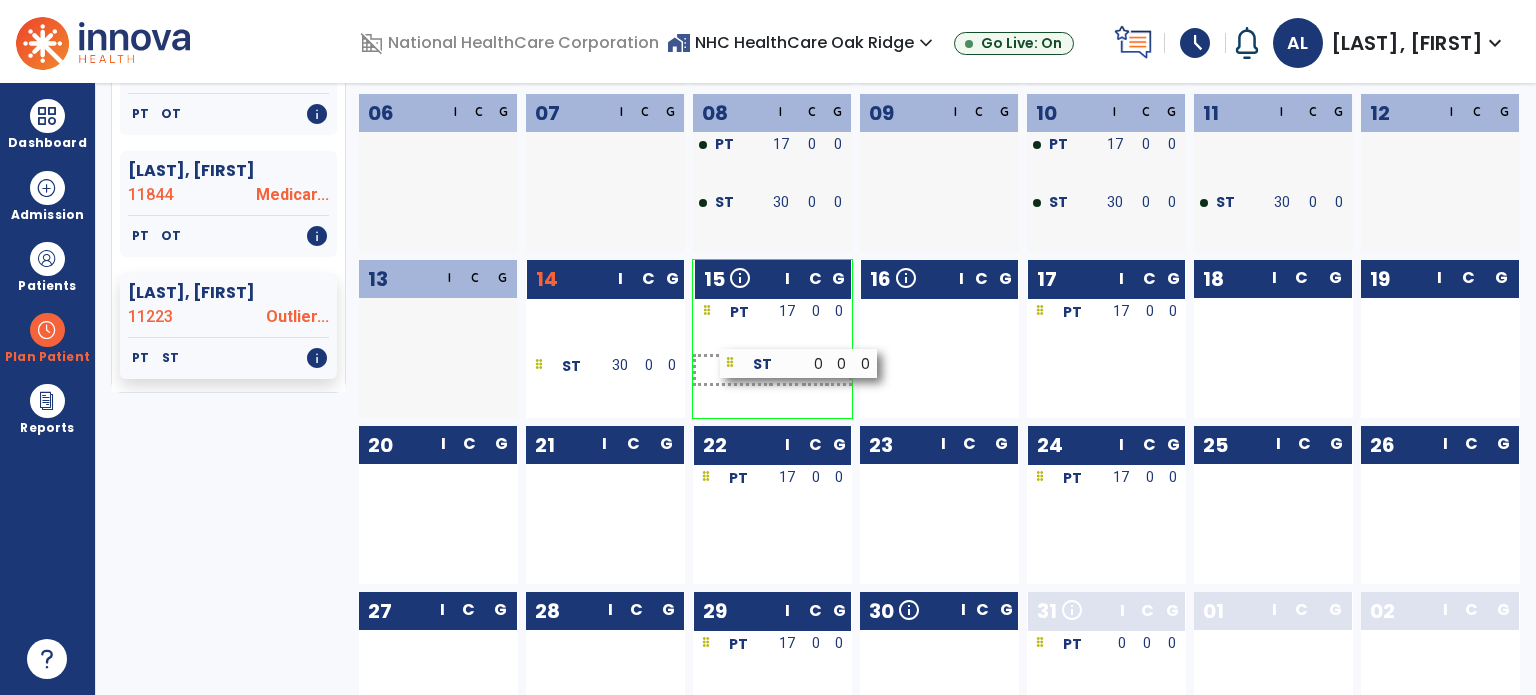 drag, startPoint x: 909, startPoint y: 367, endPoint x: 756, endPoint y: 376, distance: 153.26448 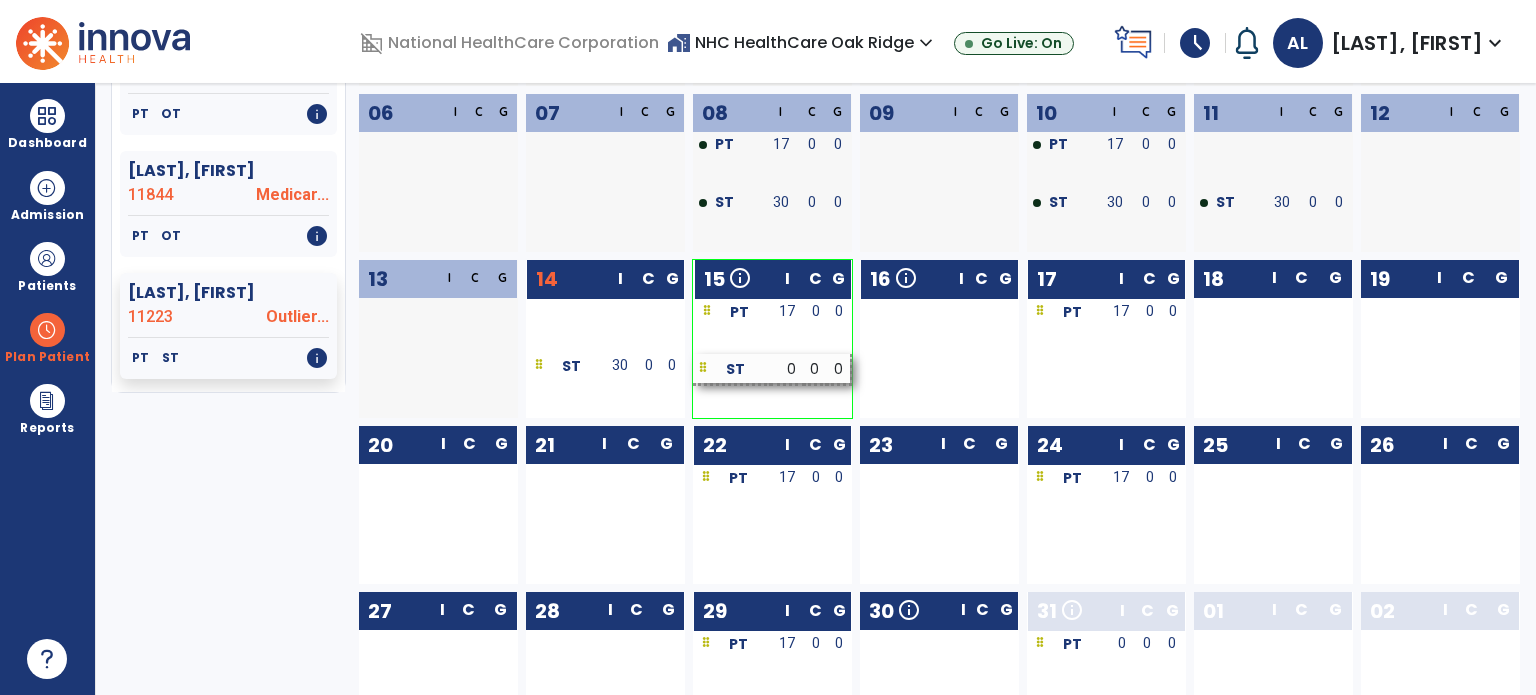 scroll, scrollTop: 721, scrollLeft: 0, axis: vertical 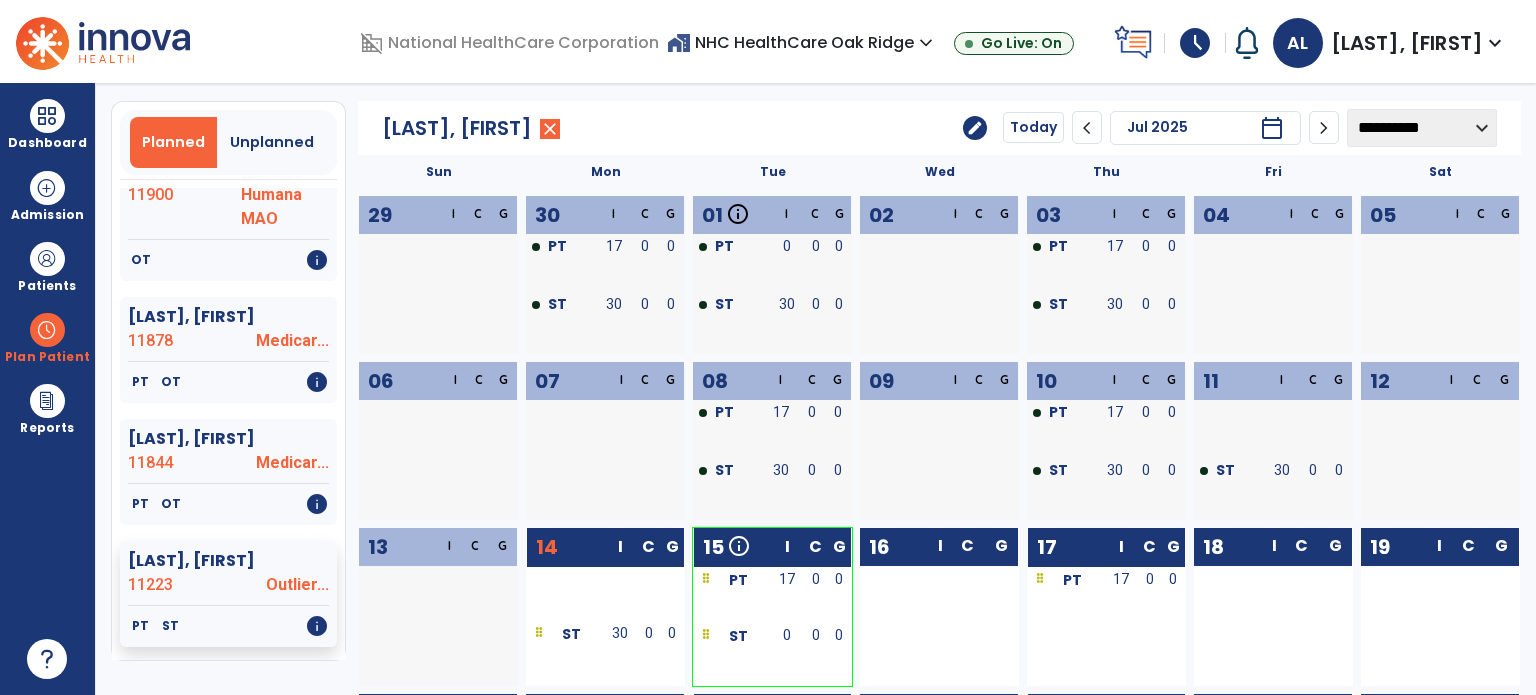 click at bounding box center (47, 116) 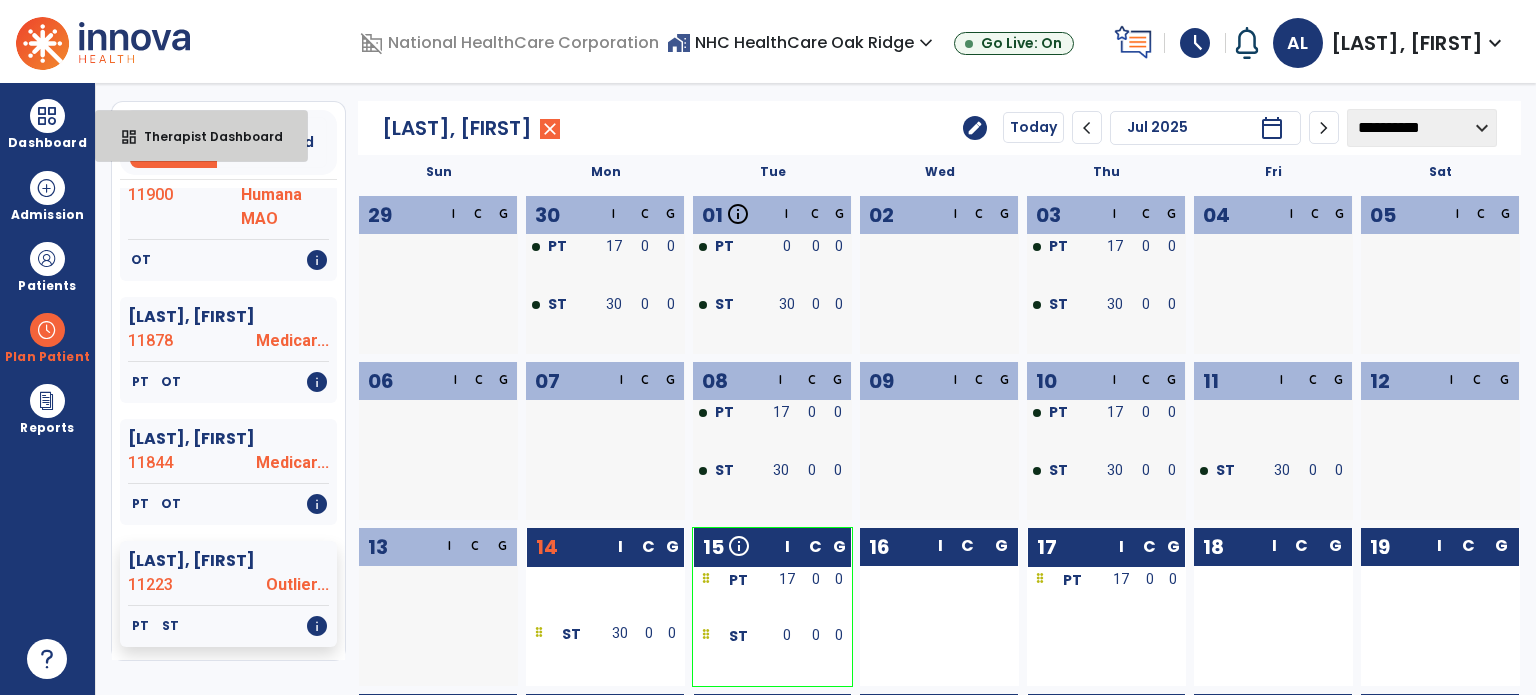 click on "dashboard" at bounding box center (129, 137) 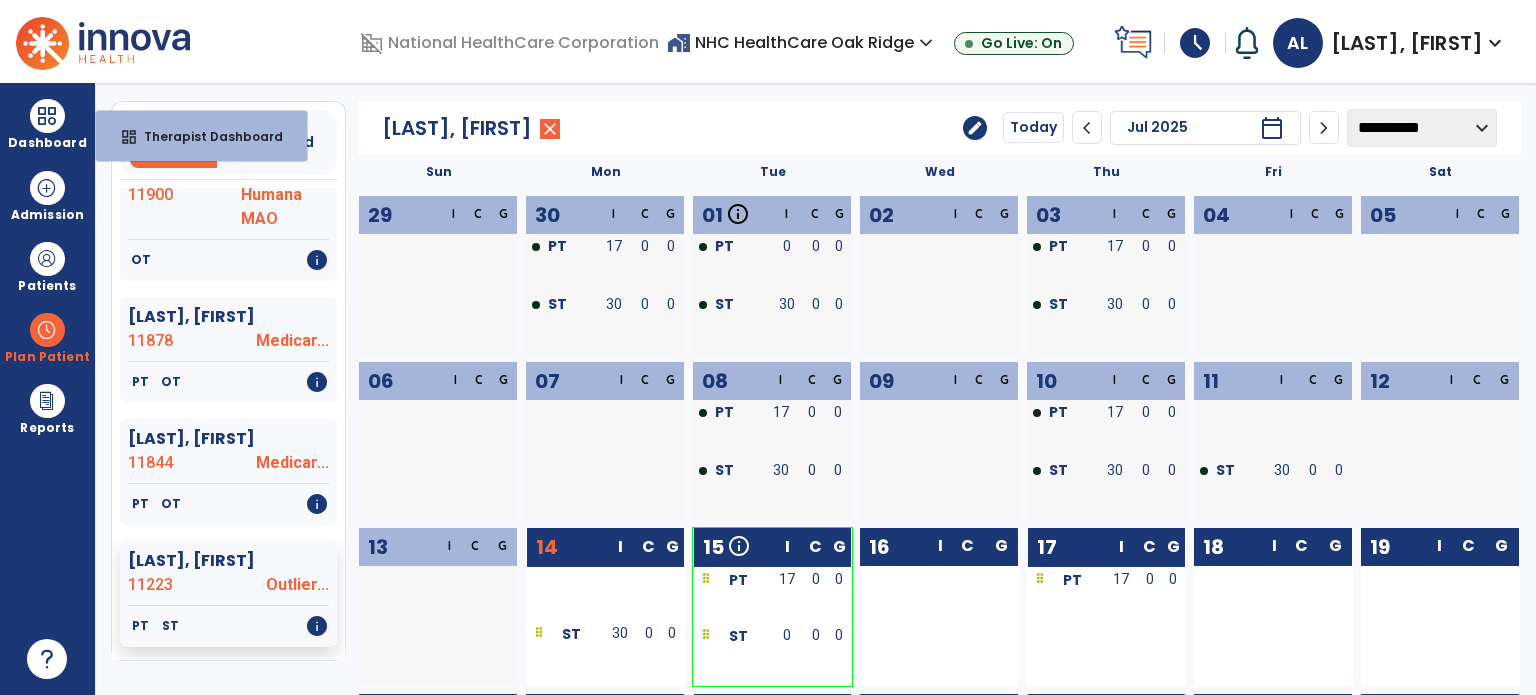 select on "****" 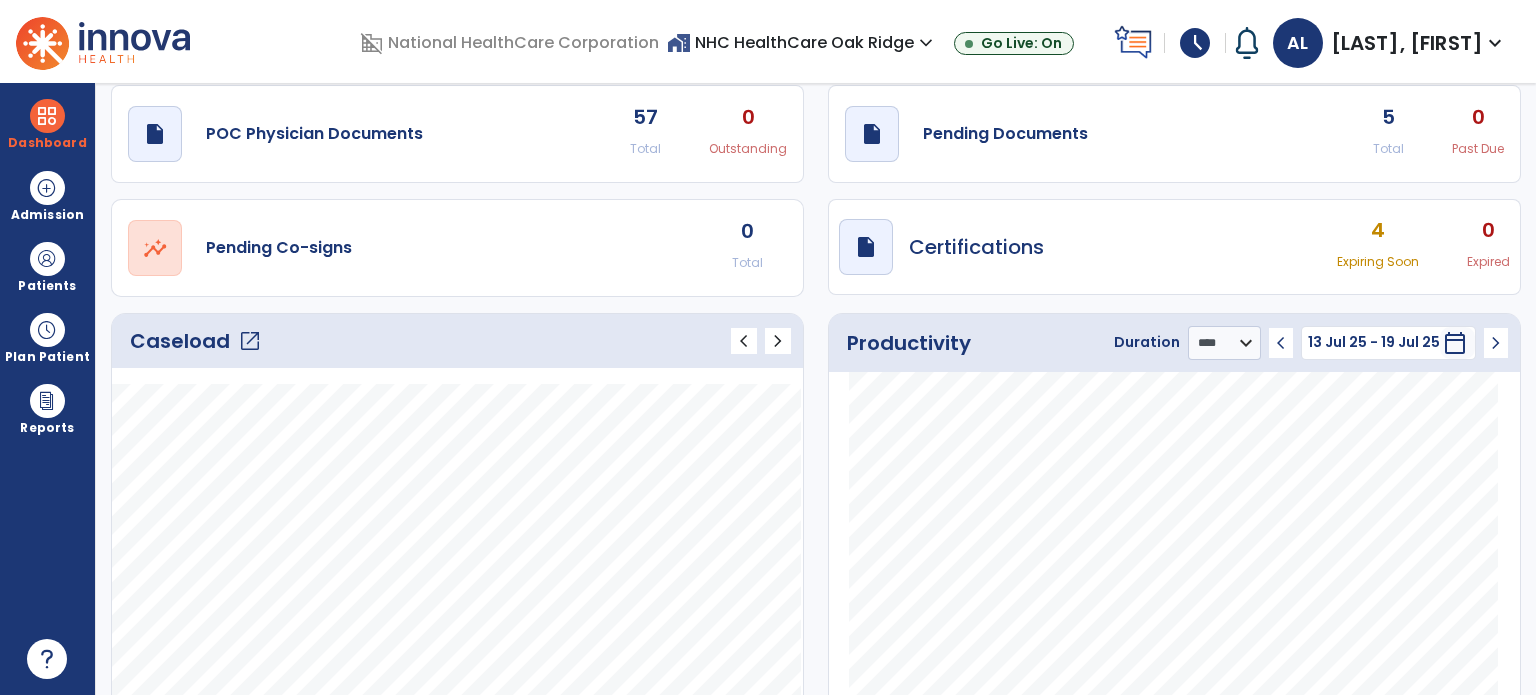 click on "Pending Documents" 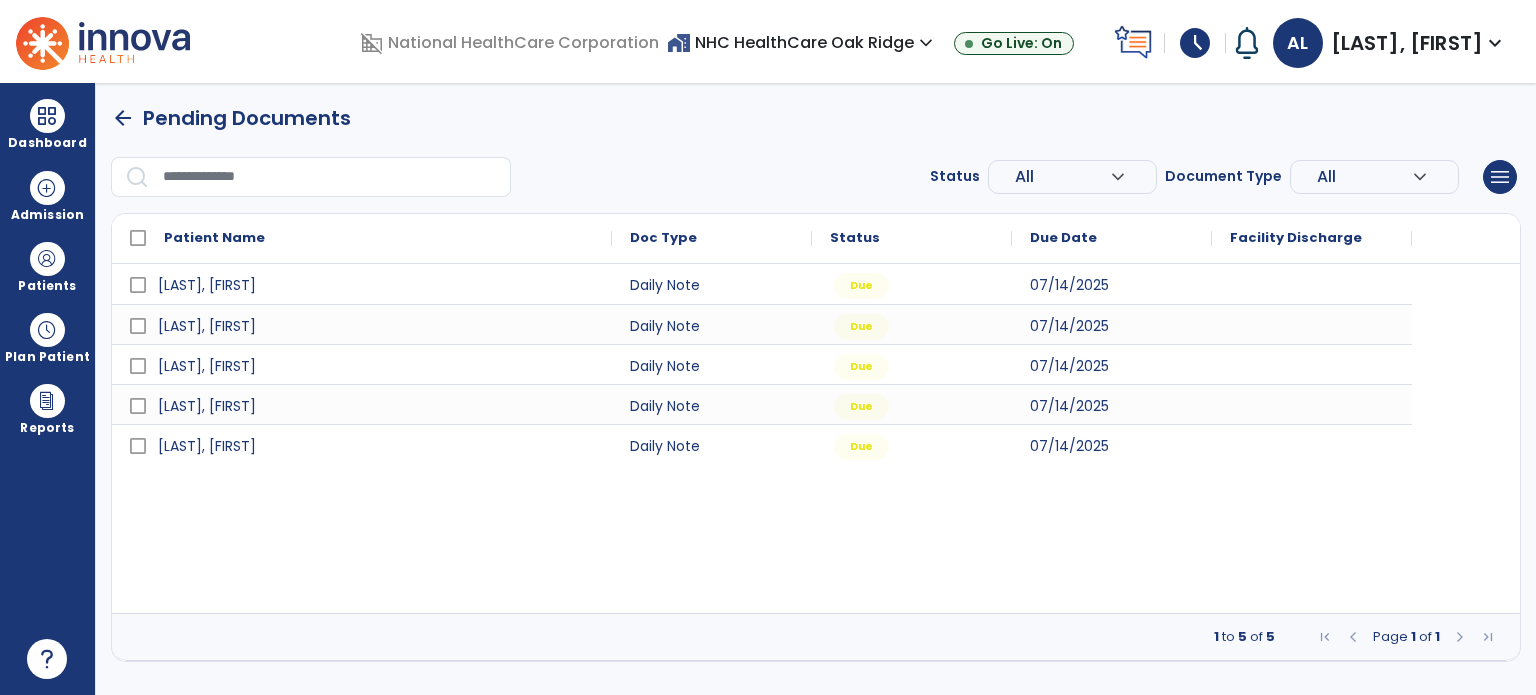 scroll, scrollTop: 0, scrollLeft: 0, axis: both 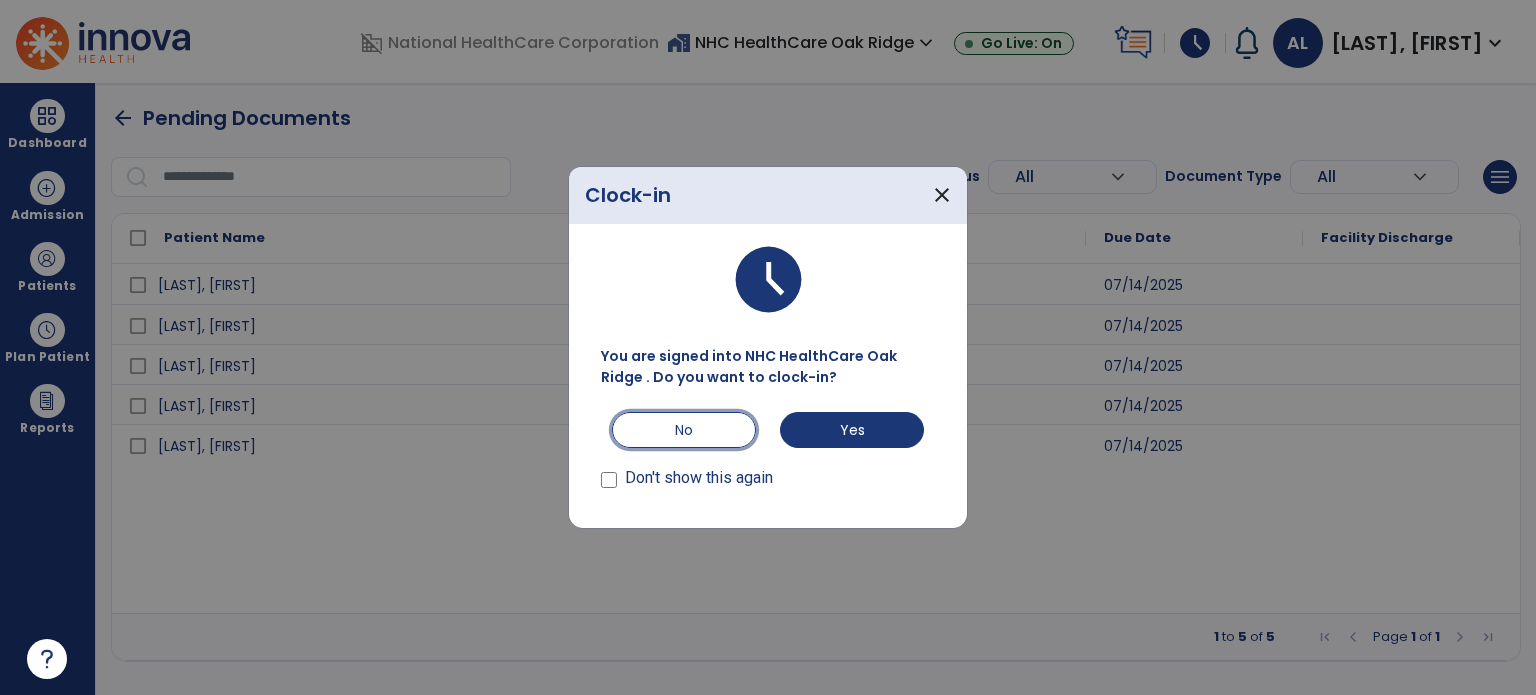 click on "No" at bounding box center (684, 430) 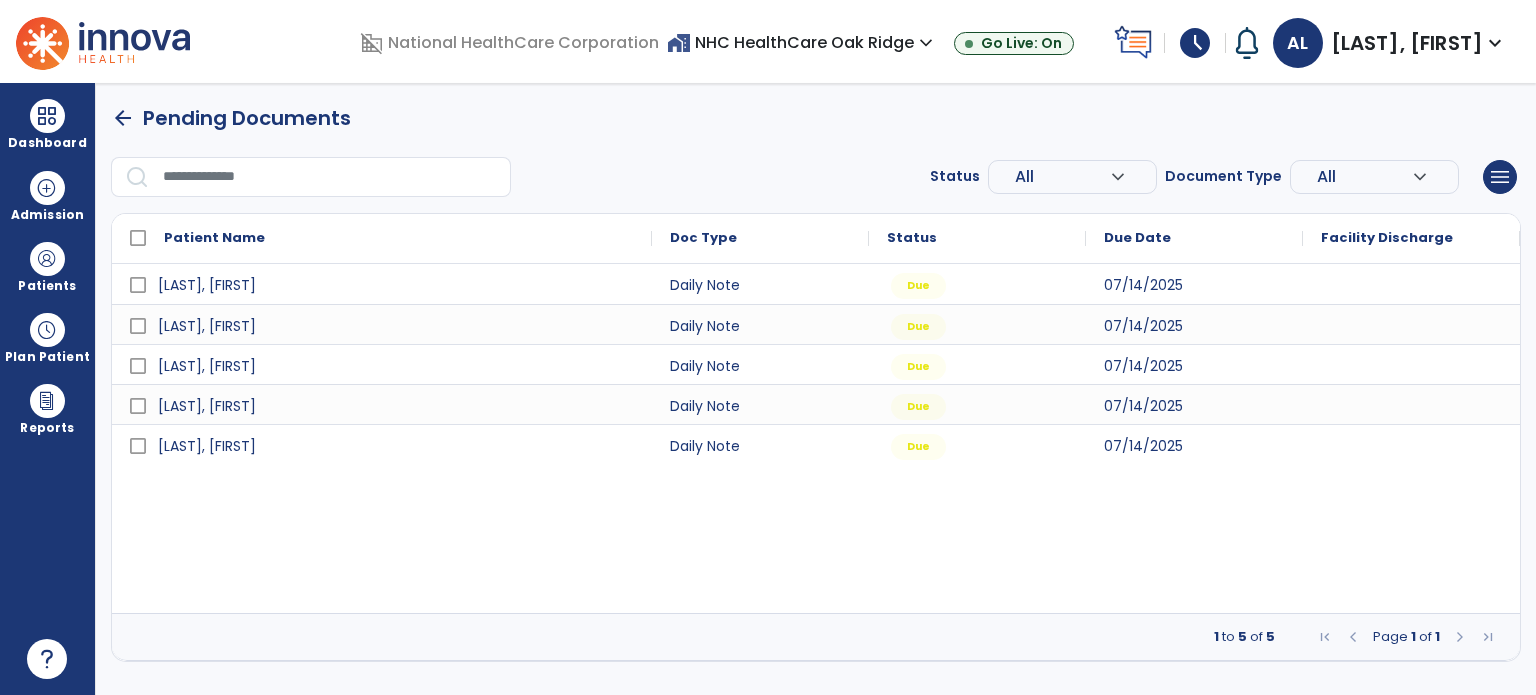 click on "Plan Patient" at bounding box center (47, 266) 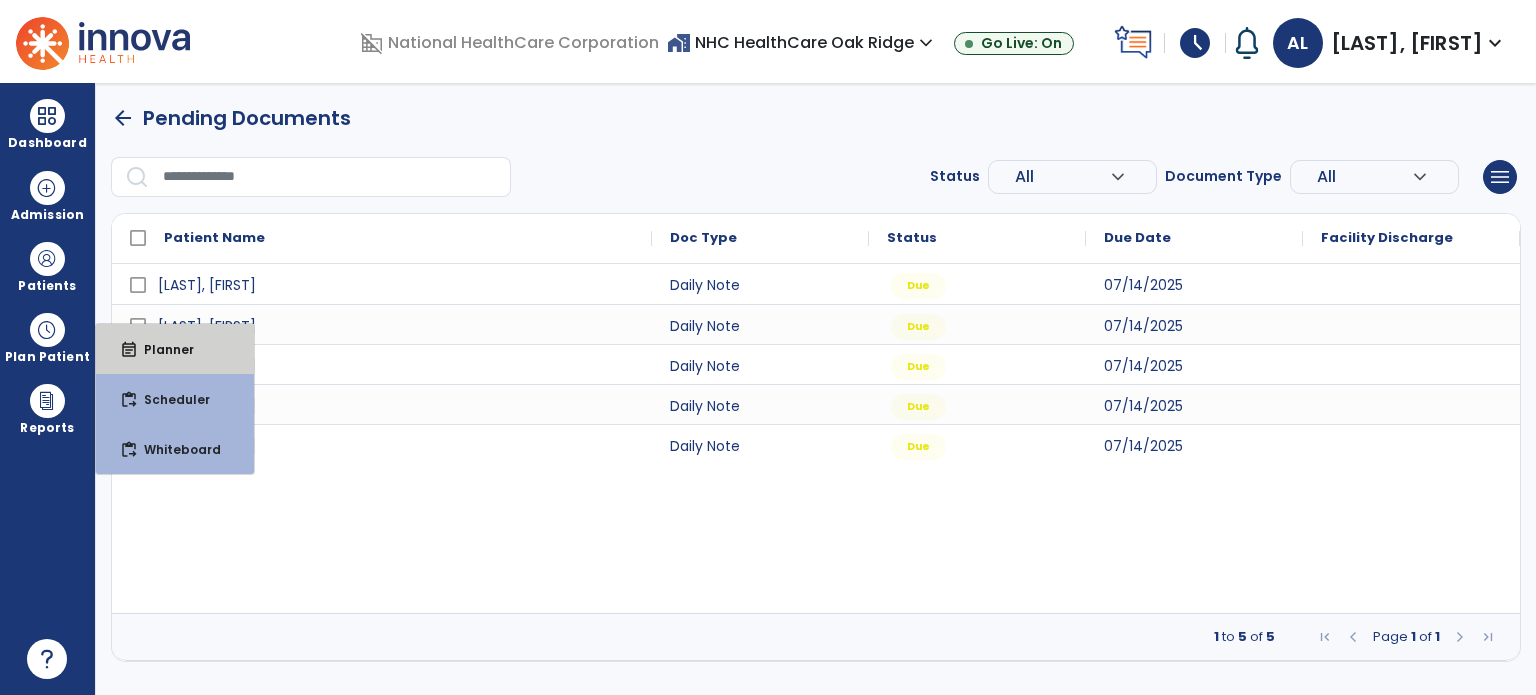 click on "event_note" at bounding box center [129, 350] 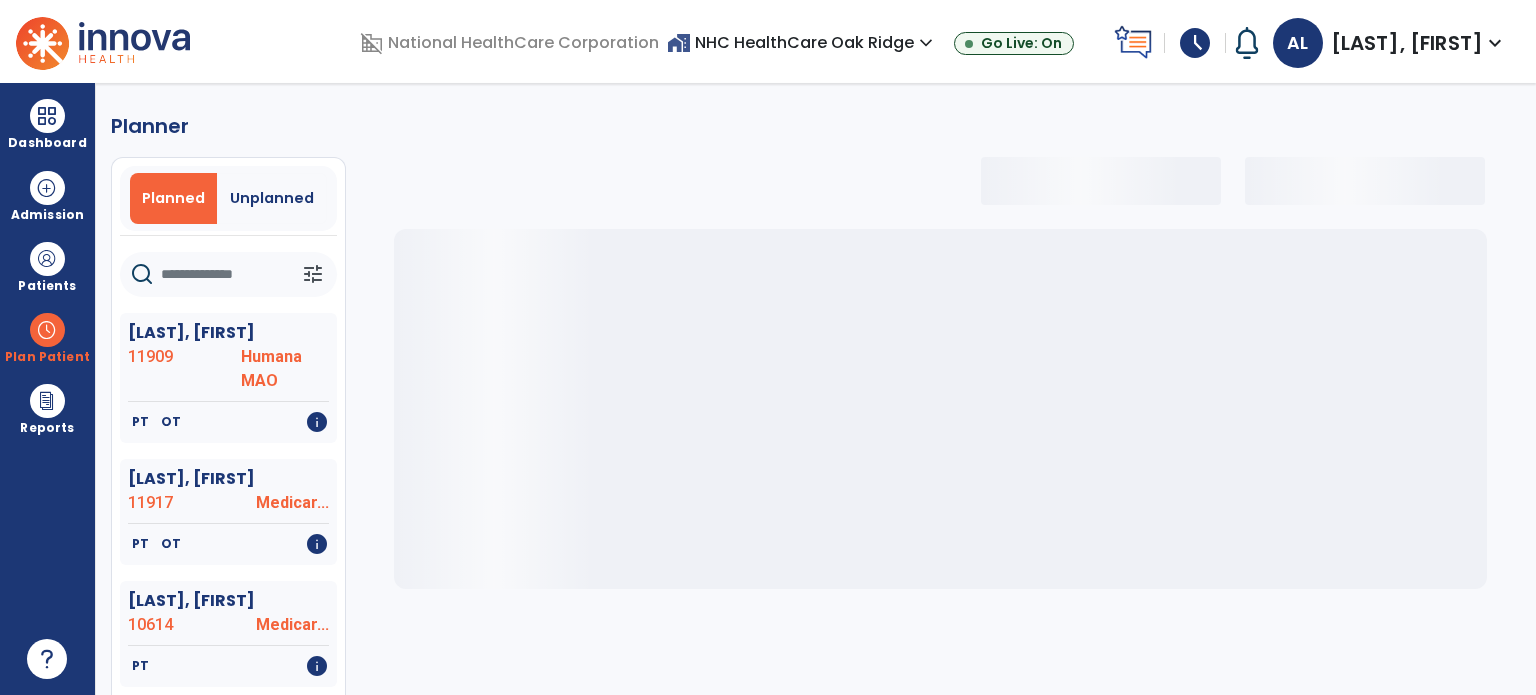 select on "***" 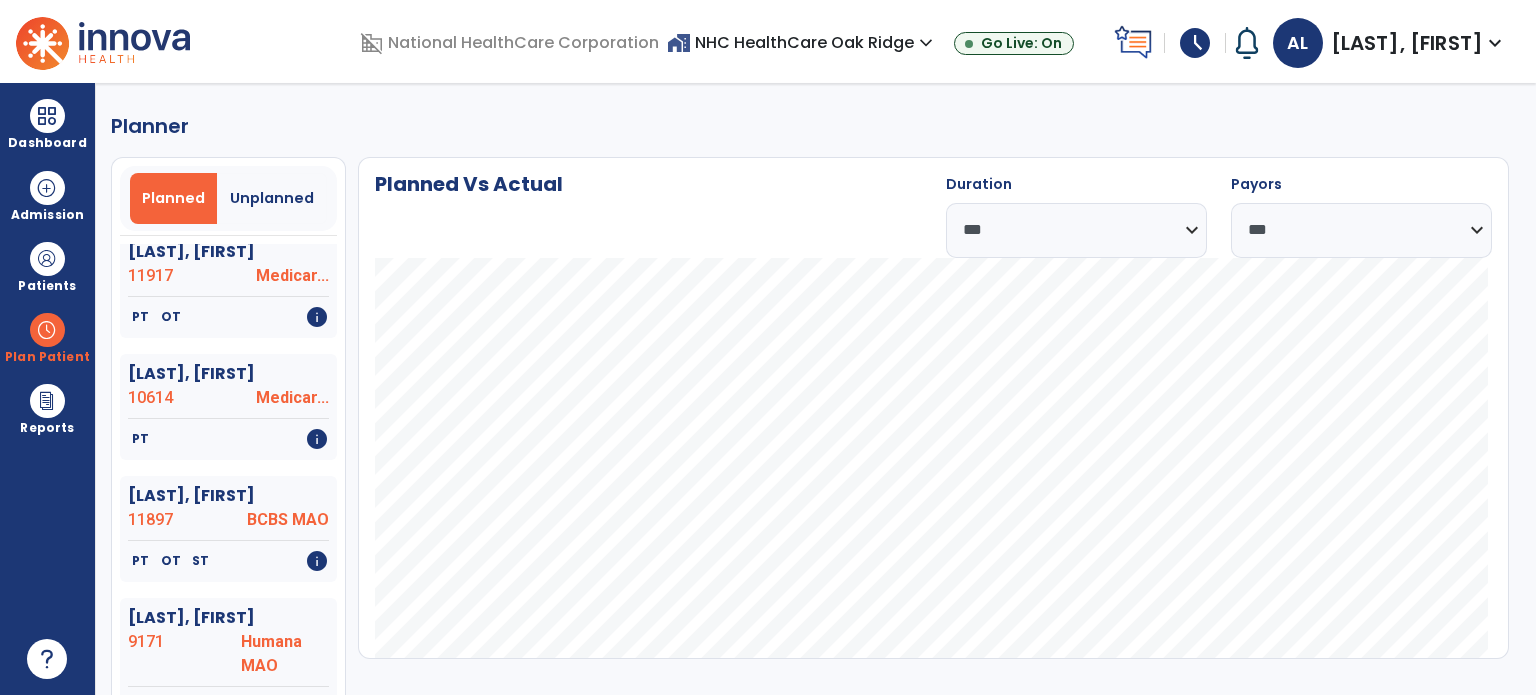 scroll, scrollTop: 230, scrollLeft: 0, axis: vertical 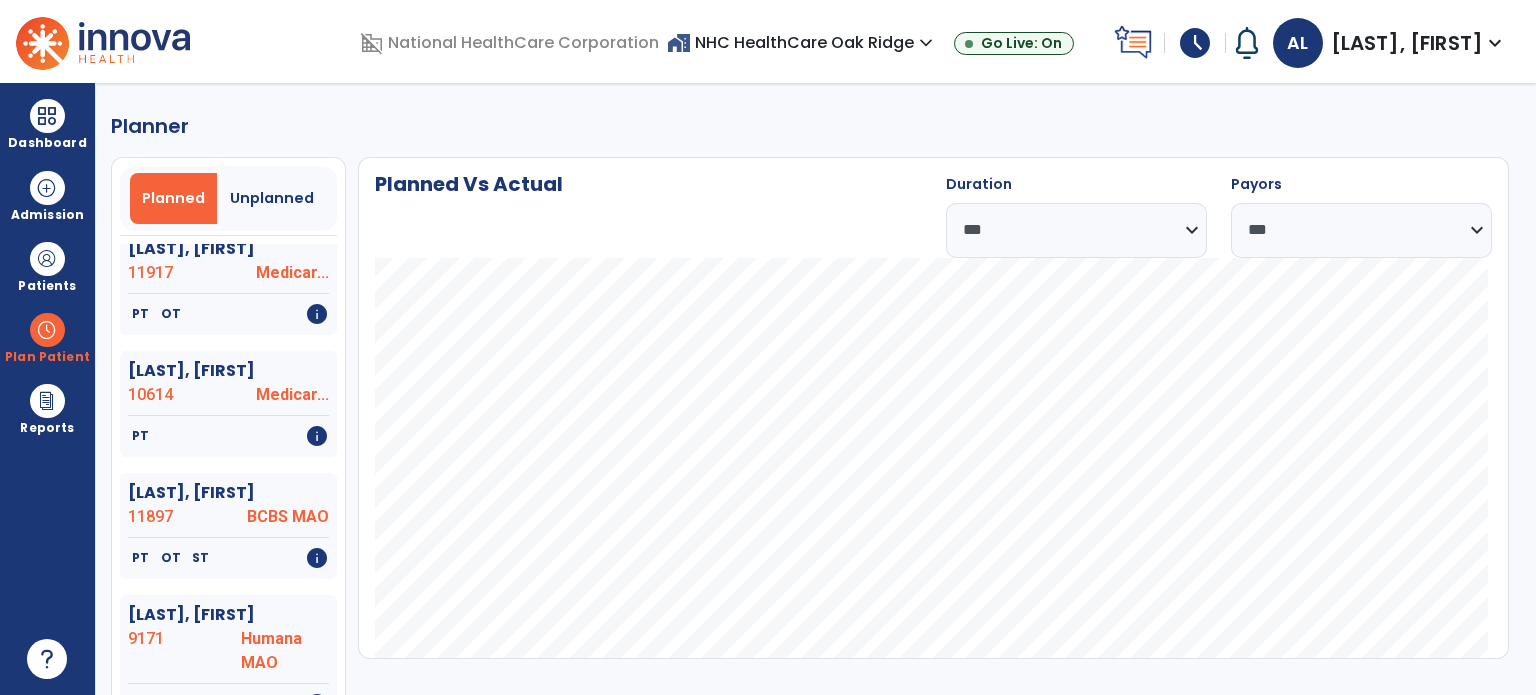 click on "9171" 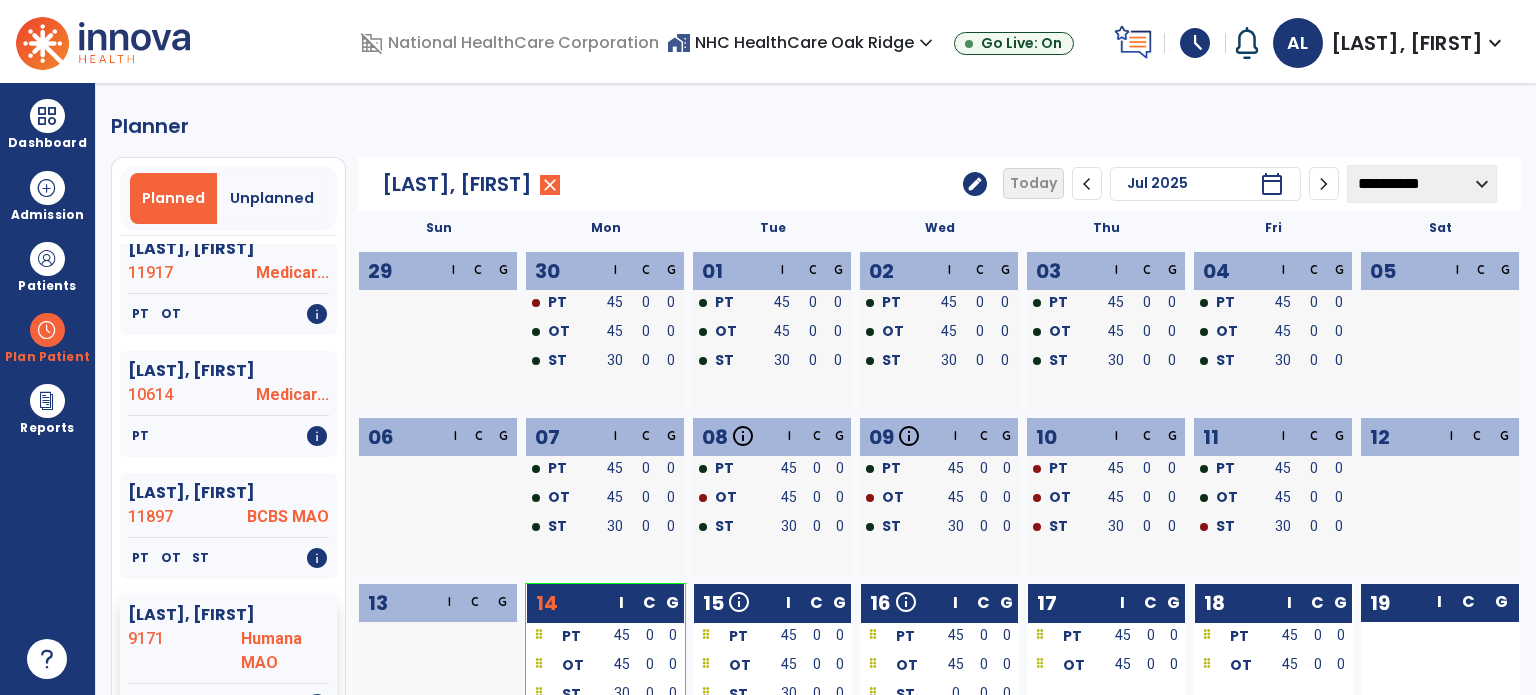 scroll, scrollTop: 92, scrollLeft: 0, axis: vertical 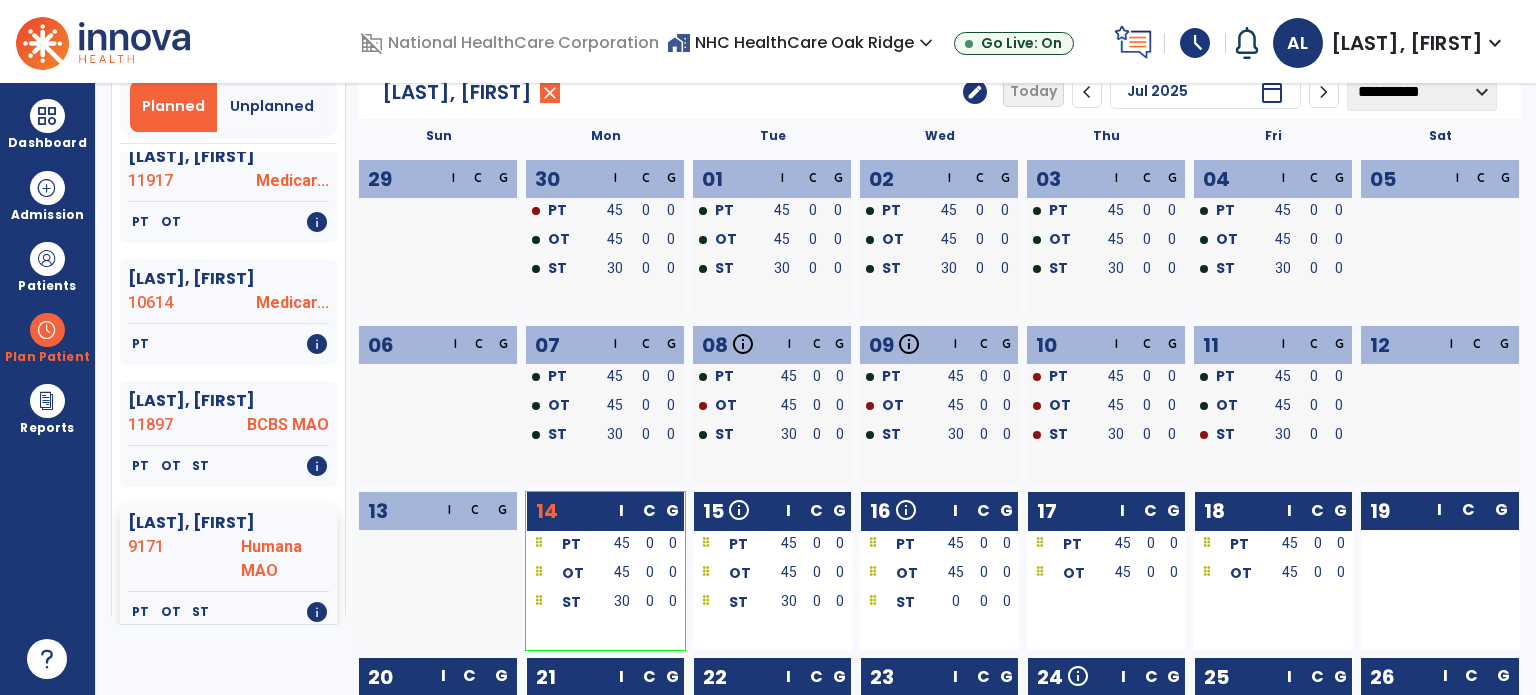 click on "PT" at bounding box center (1229, 378) 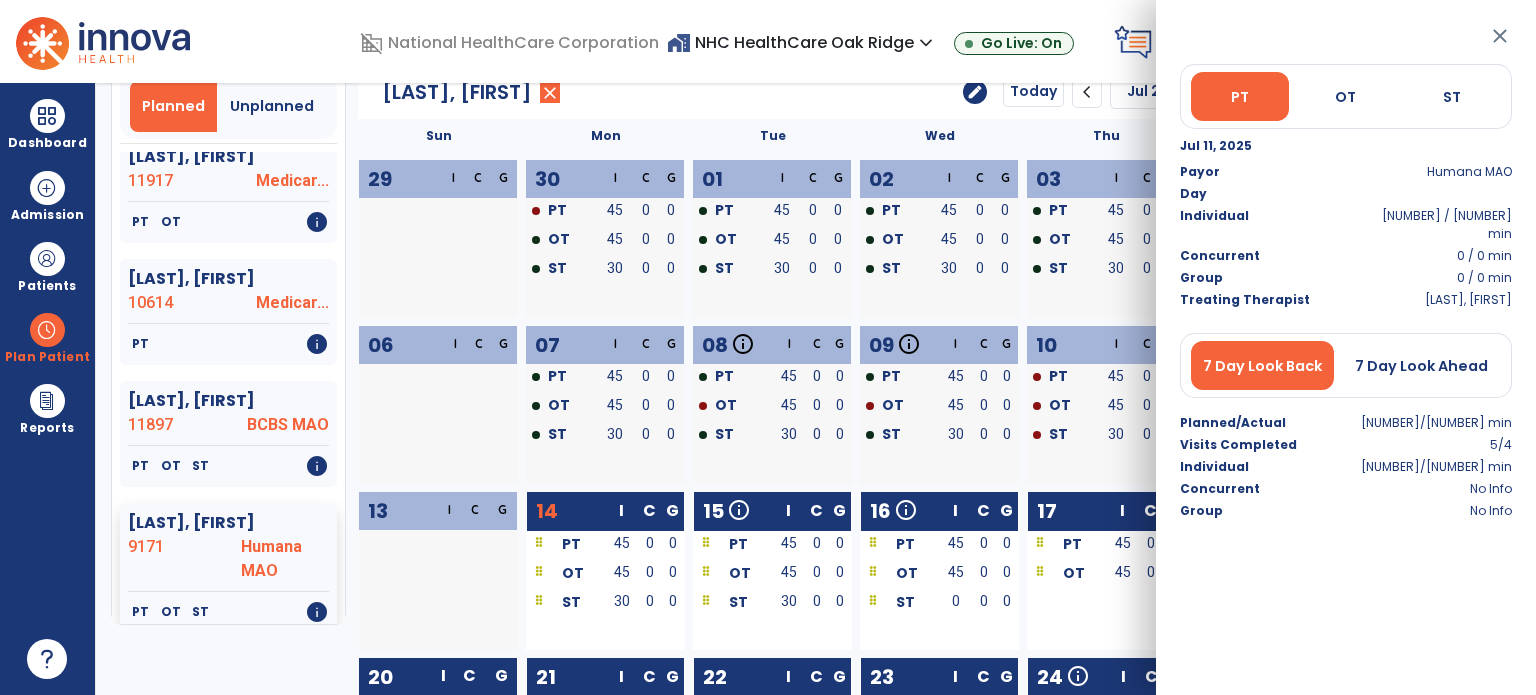 click on "Sun Mon Tue Wed Thu Fri Sat  [NUMBER]  I C G  [NUMBER]  I C G PT [NUMBER] [NUMBER] [NUMBER] OT [NUMBER] [NUMBER] [NUMBER] ST [NUMBER] [NUMBER] [NUMBER]  [NUMBER]  I C G PT [NUMBER] [NUMBER] [NUMBER] OT [NUMBER] [NUMBER] [NUMBER] ST [NUMBER] [NUMBER] [NUMBER]  [NUMBER]  I C G PT [NUMBER] [NUMBER] [NUMBER] OT [NUMBER] [NUMBER] [NUMBER] ST [NUMBER] [NUMBER] [NUMBER]  [NUMBER]  I C G PT [NUMBER] [NUMBER] [NUMBER] OT [NUMBER] [NUMBER] [NUMBER] ST [NUMBER] [NUMBER] [NUMBER]  [NUMBER]  I C G PT [NUMBER] [NUMBER] [NUMBER] OT [NUMBER] [NUMBER] [NUMBER] ST [NUMBER] [NUMBER] [NUMBER]  [NUMBER]  I C G  [NUMBER]  I C G  [NUMBER]  I C G PT [NUMBER] [NUMBER] [NUMBER] OT [NUMBER] [NUMBER] [NUMBER] ST [NUMBER] [NUMBER] [NUMBER]  [NUMBER]  info Progress Note  OT  Completed  ST  Completed I C G PT [NUMBER] [NUMBER] [NUMBER] OT [NUMBER] [NUMBER] [NUMBER] ST [NUMBER] [NUMBER] [NUMBER]  [NUMBER]  info Progress Note  PT  Completed I C G PT [NUMBER] [NUMBER] [NUMBER] OT [NUMBER] [NUMBER] [NUMBER] ST [NUMBER] [NUMBER] [NUMBER]  [NUMBER]  I C G PT [NUMBER] [NUMBER] [NUMBER] OT [NUMBER] [NUMBER] [NUMBER] ST [NUMBER] [NUMBER] [NUMBER]  [NUMBER]  I C G PT [NUMBER] [NUMBER] [NUMBER] OT [NUMBER] [NUMBER] [NUMBER] ST [NUMBER] [NUMBER] [NUMBER]  [NUMBER]  I C G PT [NUMBER] [NUMBER] [NUMBER] OT [NUMBER] [NUMBER] [NUMBER] ST [NUMBER] [NUMBER] [NUMBER]  [NUMBER]  I C G  [NUMBER]  I C G  [NUMBER]  I C G PT  [NUMBER] [NUMBER] [NUMBER] OT  [NUMBER] [NUMBER] [NUMBER] ST  [NUMBER] [NUMBER] [NUMBER]  [NUMBER]  info Certification  ST  Thru I C G PT  [NUMBER] [NUMBER] [NUMBER] OT  [NUMBER] [NUMBER] [NUMBER] ST  [NUMBER] [NUMBER] [NUMBER]  [NUMBER]  info RECERT  ST  Upcoming I C G PT  [NUMBER] [NUMBER] [NUMBER] OT  [NUMBER] [NUMBER] [NUMBER] ST  [NUMBER] [NUMBER] [NUMBER]  [NUMBER]  I C G PT  [NUMBER] [NUMBER] [NUMBER] OT  [NUMBER] [NUMBER] [NUMBER]    [NUMBER]  I C G PT  [NUMBER] [NUMBER] [NUMBER] OT  [NUMBER] [NUMBER] [NUMBER]    [NUMBER]  I C G        [NUMBER]  I C G        [NUMBER]  I C G PT  [NUMBER] [NUMBER] [NUMBER] OT  [NUMBER] [NUMBER] [NUMBER]    [NUMBER]  I C G PT  [NUMBER] [NUMBER] [NUMBER] OT  [NUMBER] [NUMBER] [NUMBER]    [NUMBER]  I C G PT  [NUMBER] [NUMBER] [NUMBER] OT  [NUMBER] [NUMBER] [NUMBER]    [NUMBER]  info Progress Note  PT  Upcoming  OT  Upcoming I" 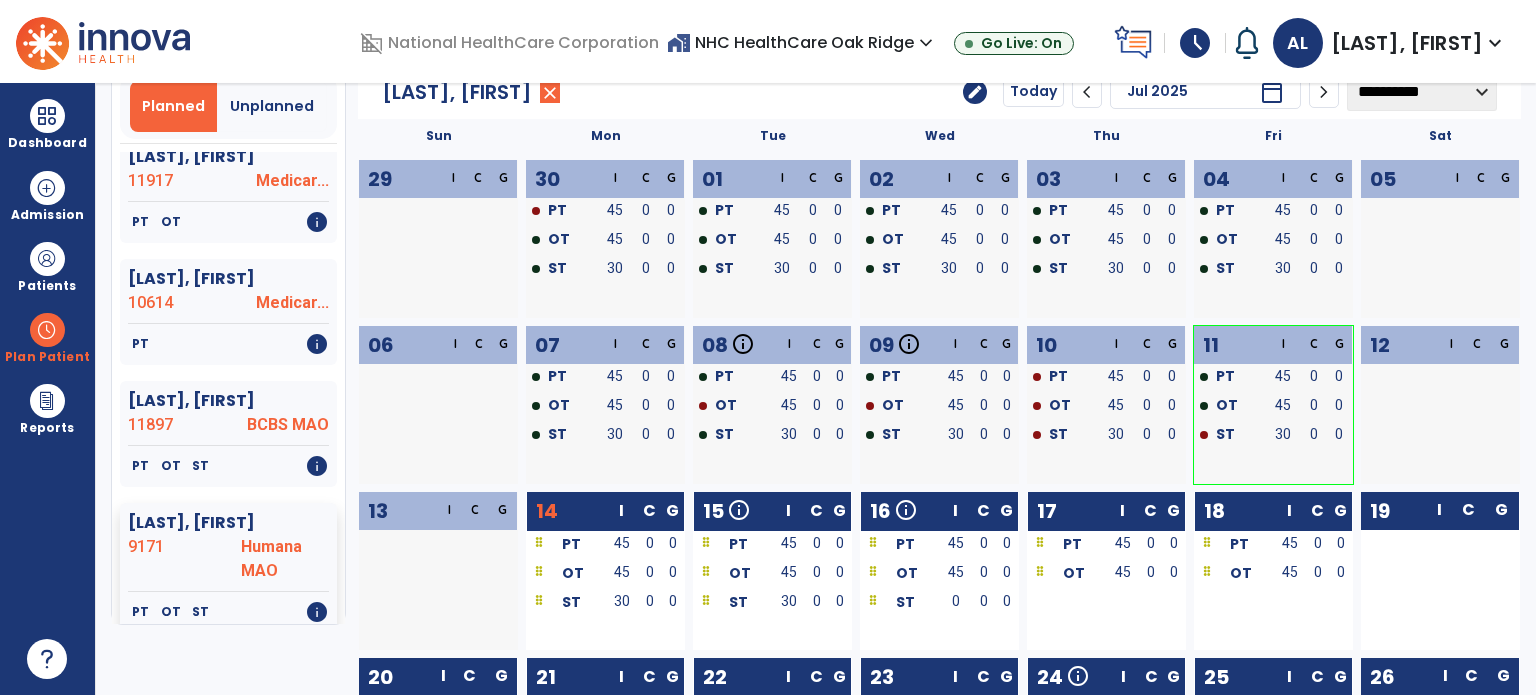 click on "OT" at bounding box center [1229, 407] 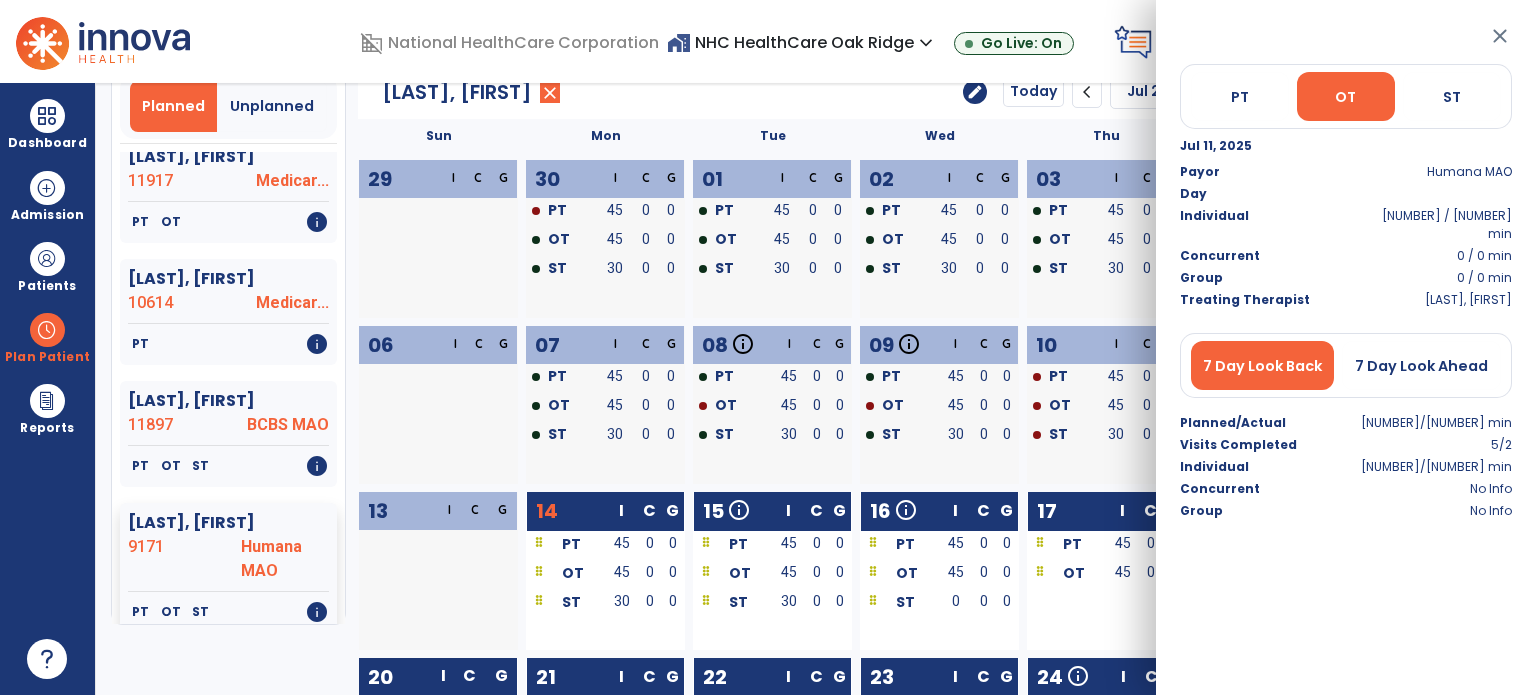 click on "[DATE]" 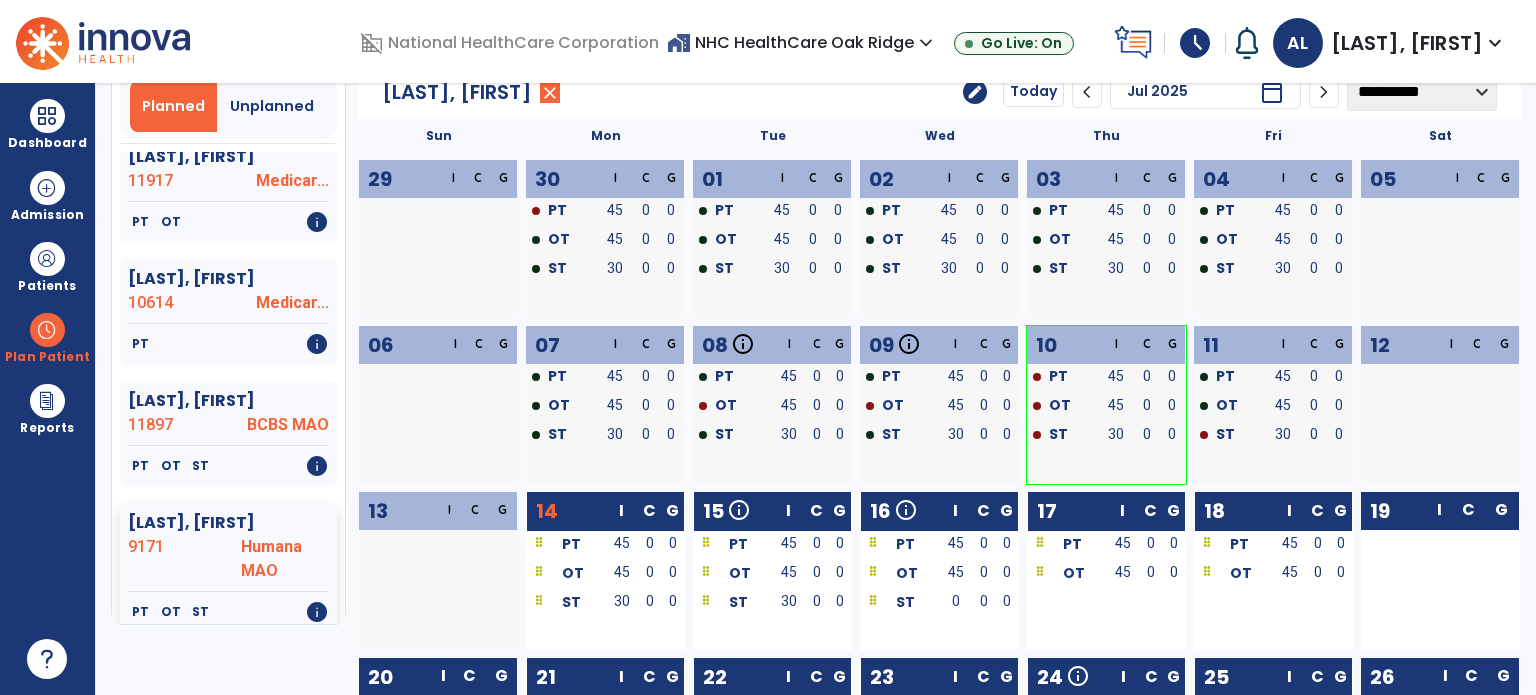 click on "PT" at bounding box center [566, 543] 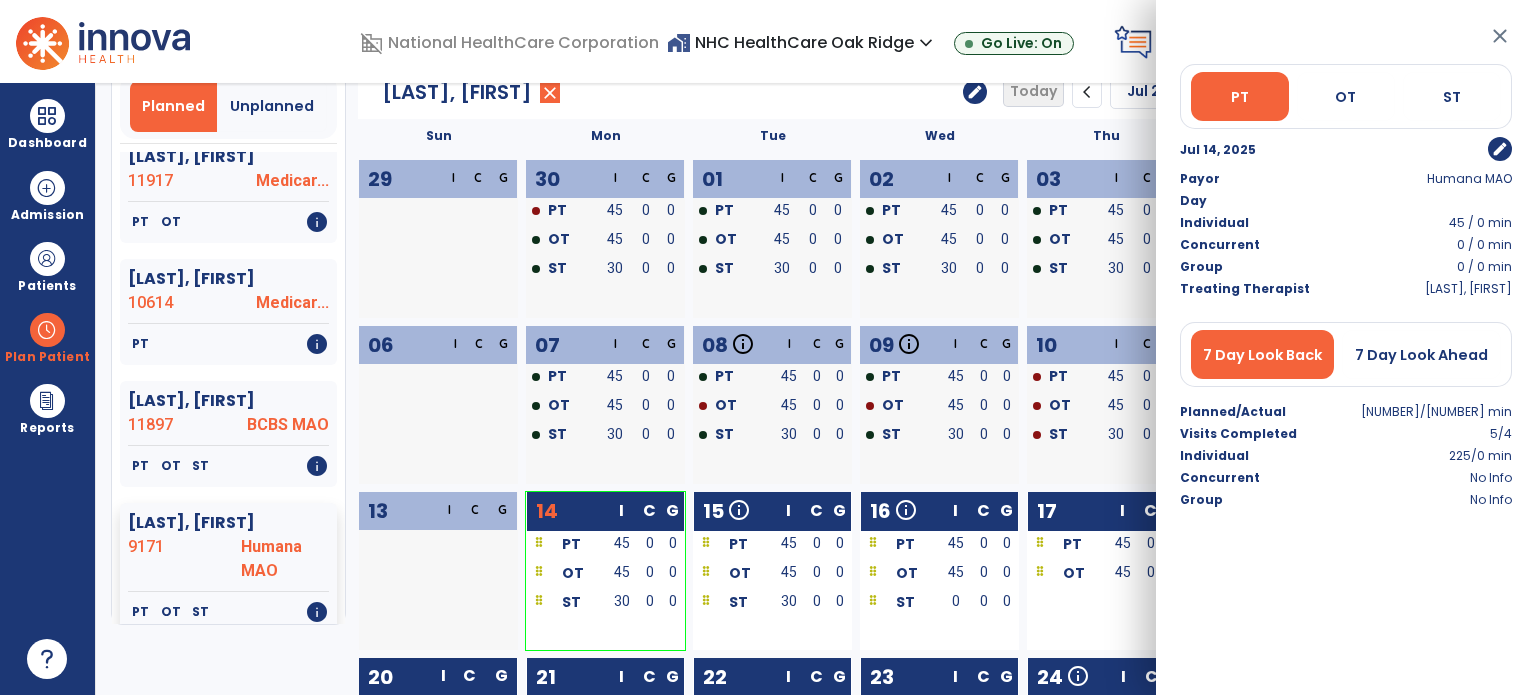 click on "ST" at bounding box center [566, 601] 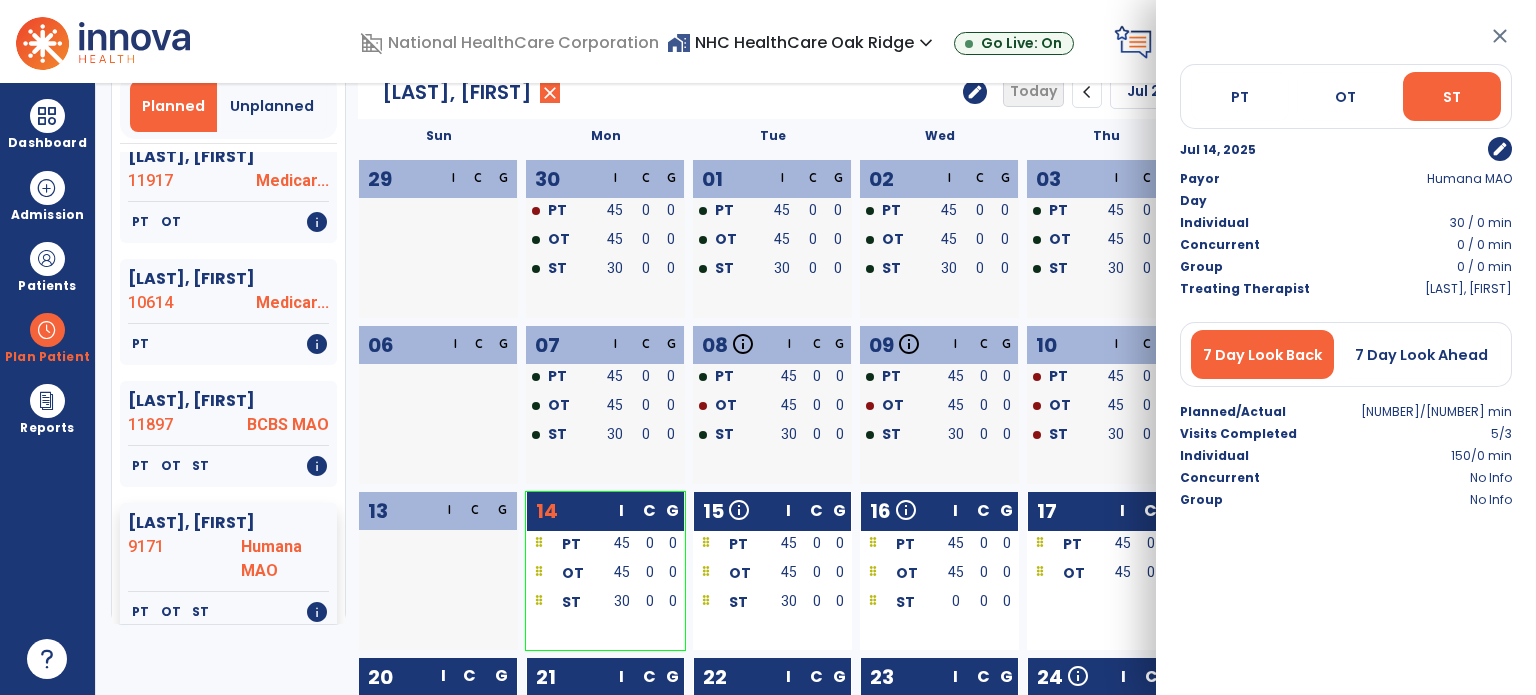 click on "OT" at bounding box center [573, 573] 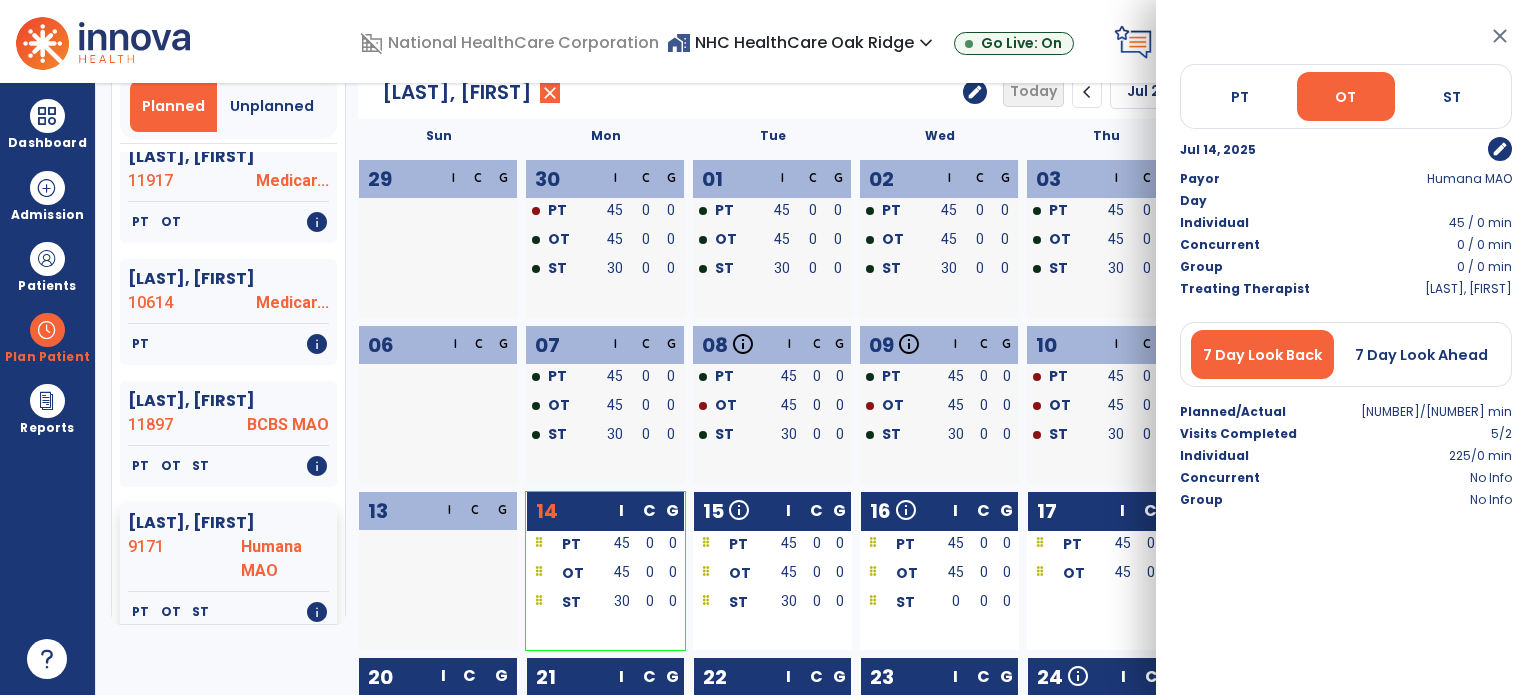 click at bounding box center [397, 544] 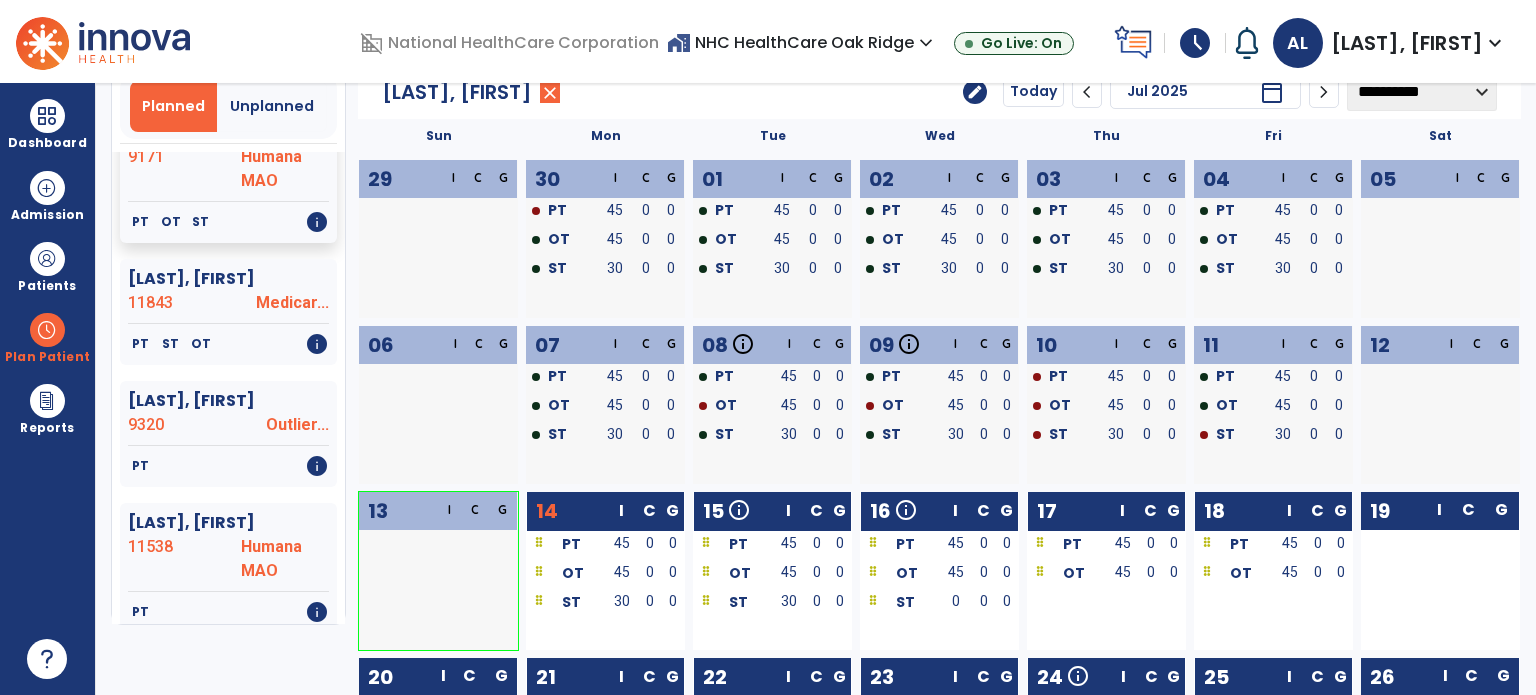 scroll, scrollTop: 634, scrollLeft: 0, axis: vertical 